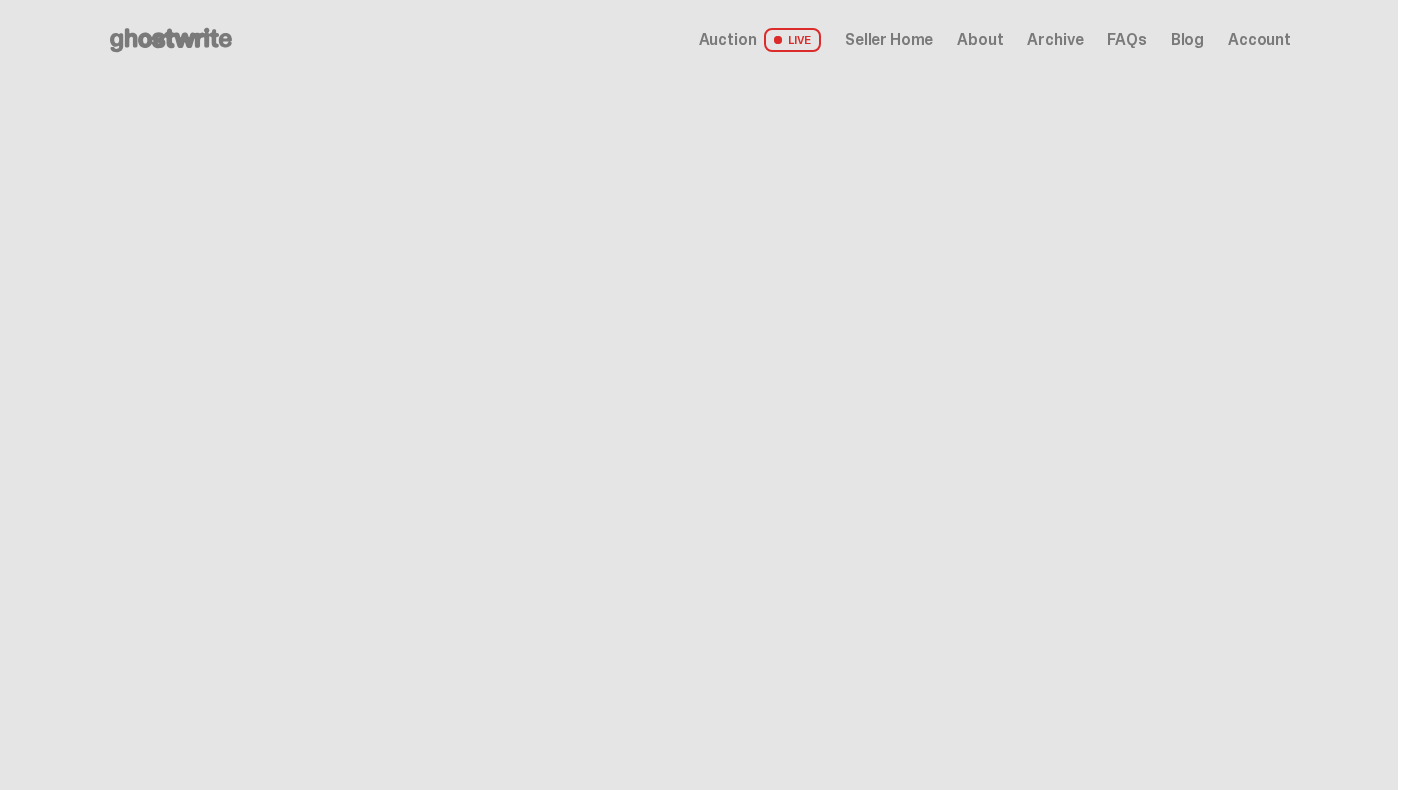 scroll, scrollTop: 0, scrollLeft: 0, axis: both 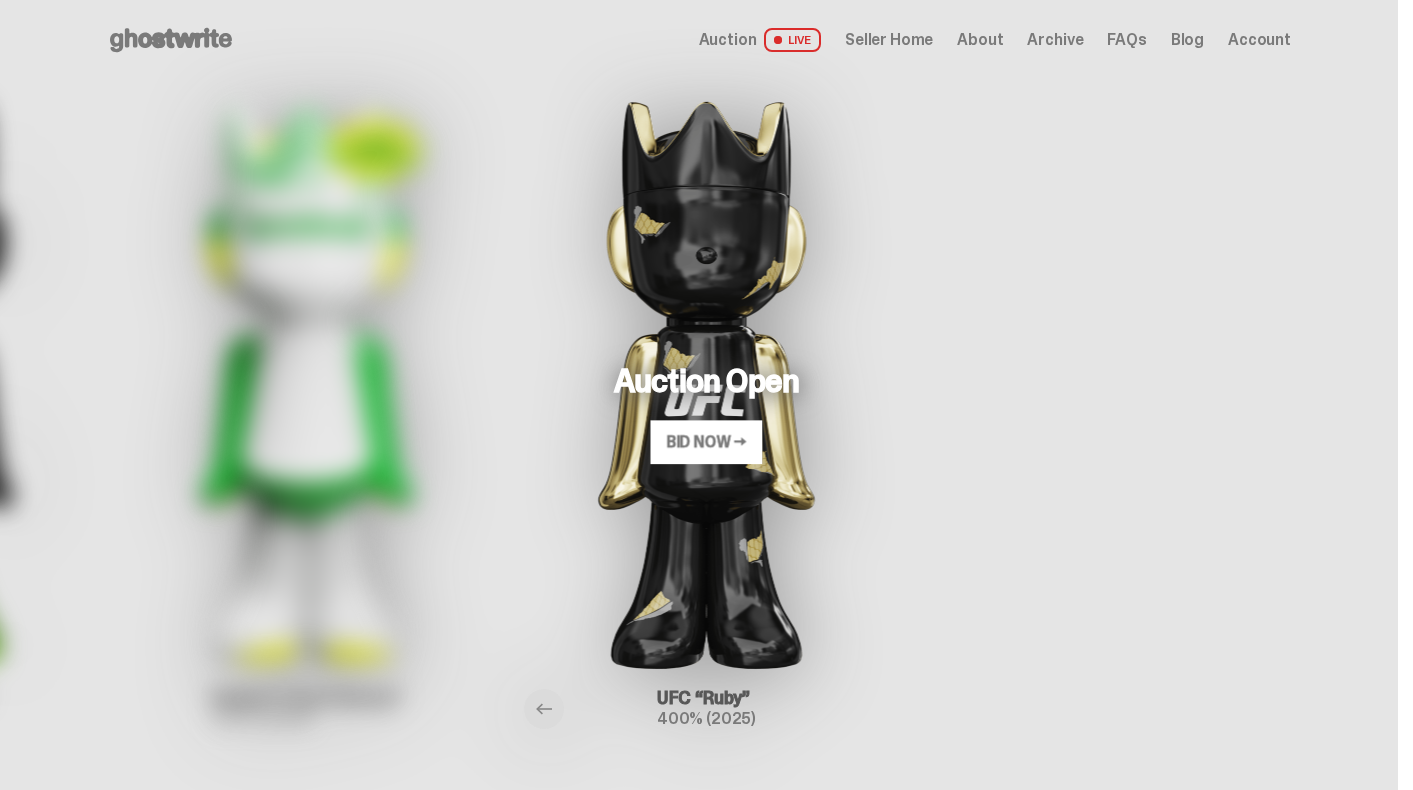 click on "Seller Home" at bounding box center [889, 40] 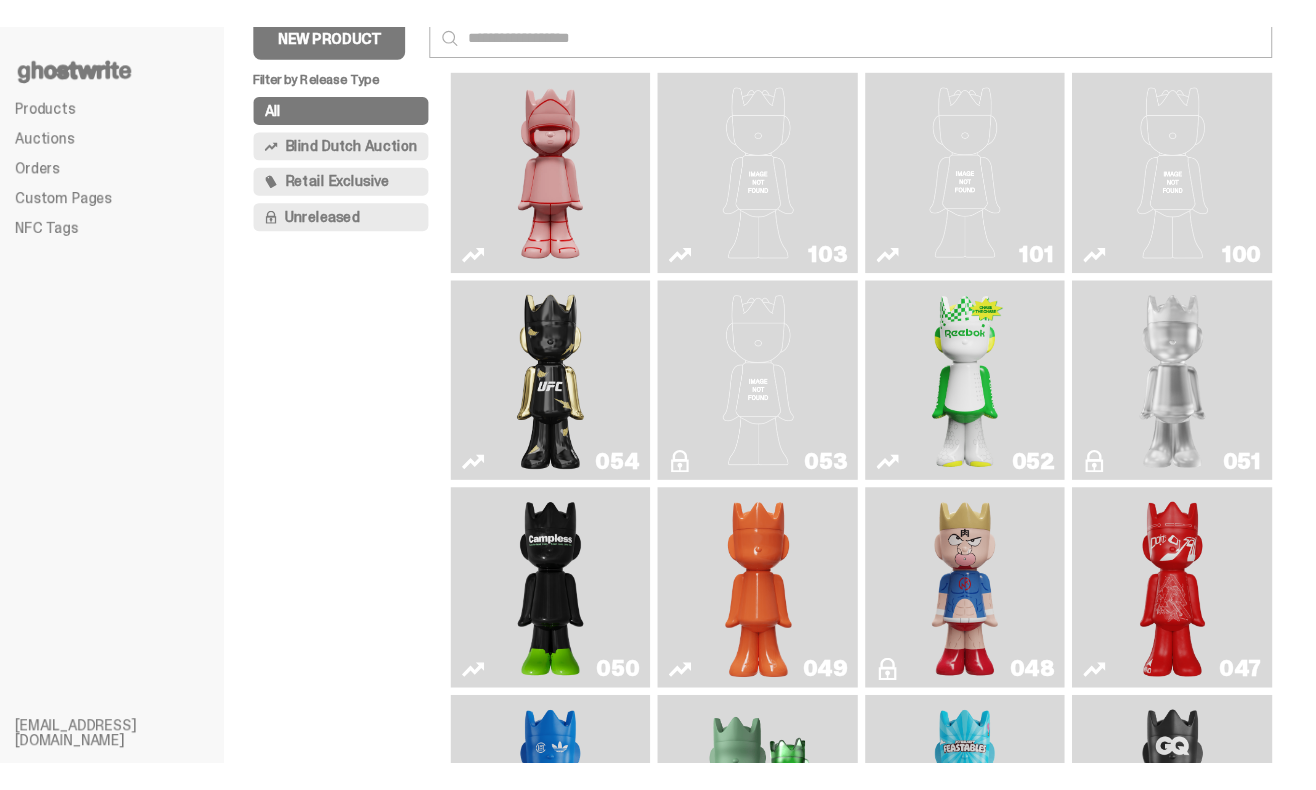 scroll, scrollTop: 59, scrollLeft: 0, axis: vertical 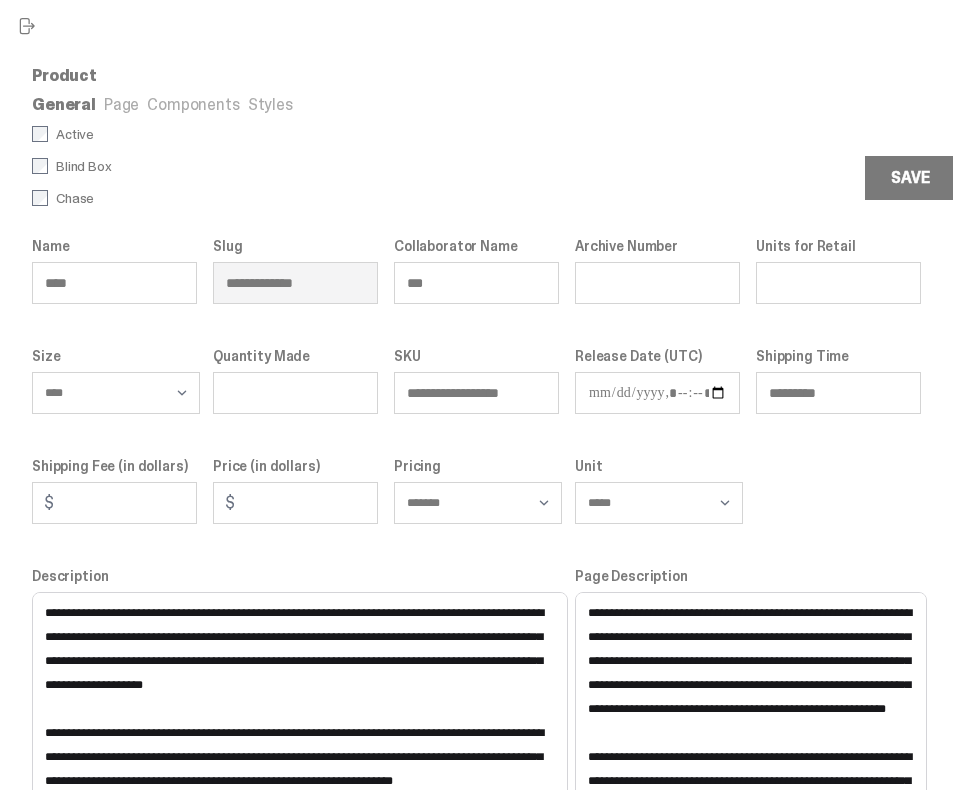 select on "****" 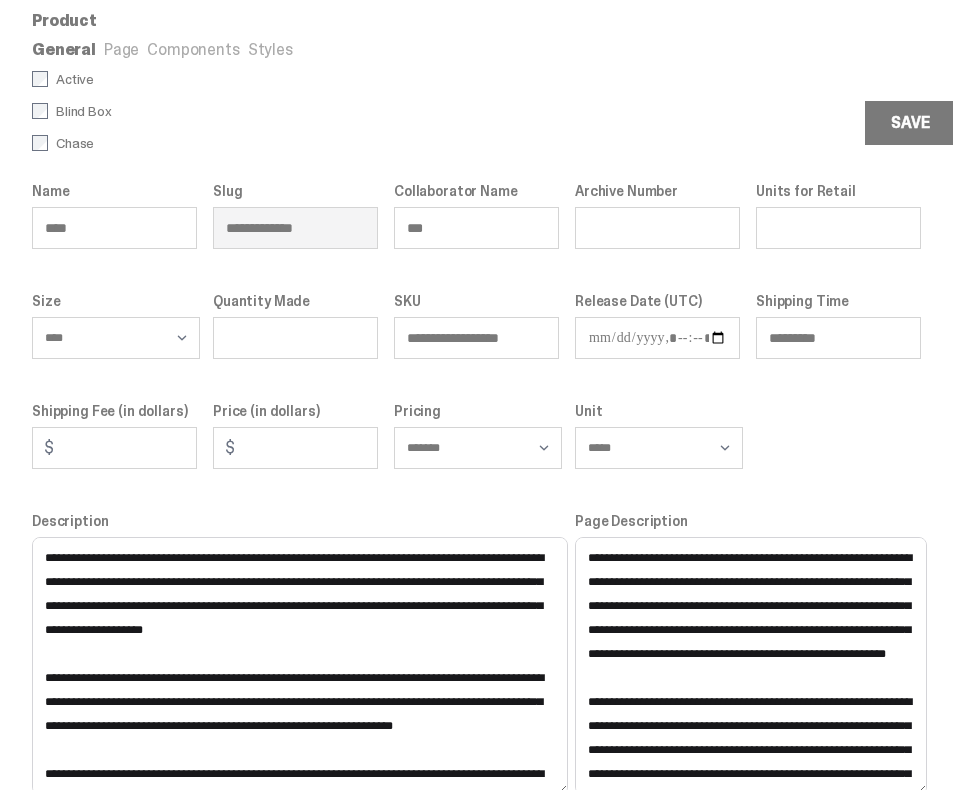 scroll, scrollTop: 73, scrollLeft: 0, axis: vertical 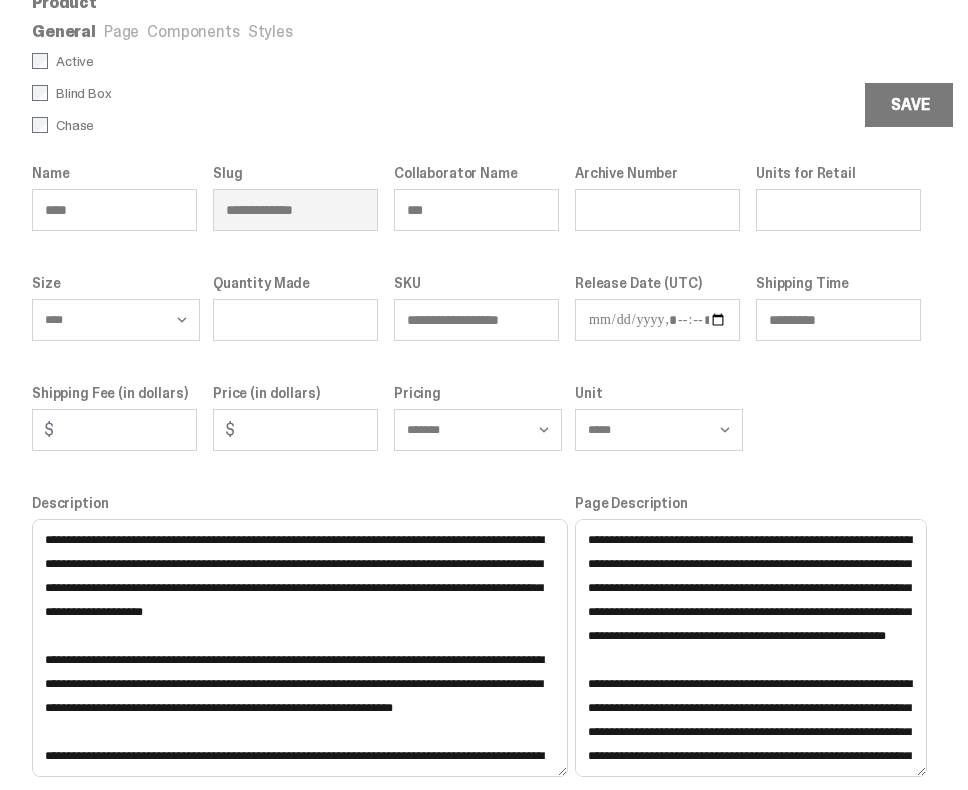 click on "Components" at bounding box center [193, 31] 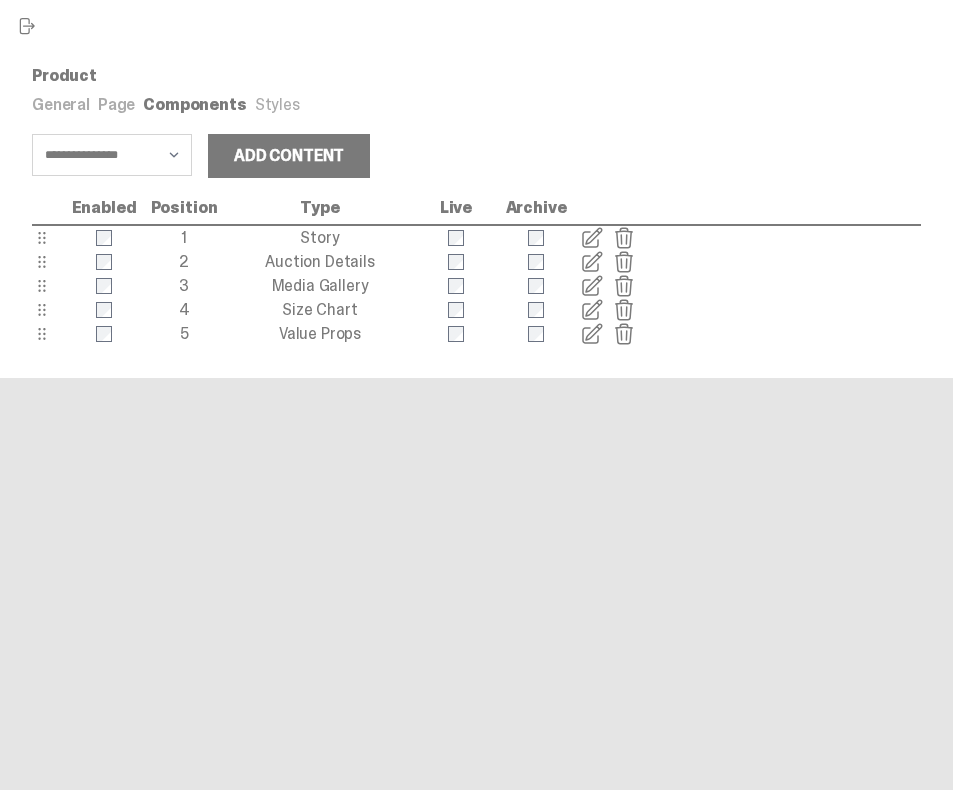scroll, scrollTop: 0, scrollLeft: 0, axis: both 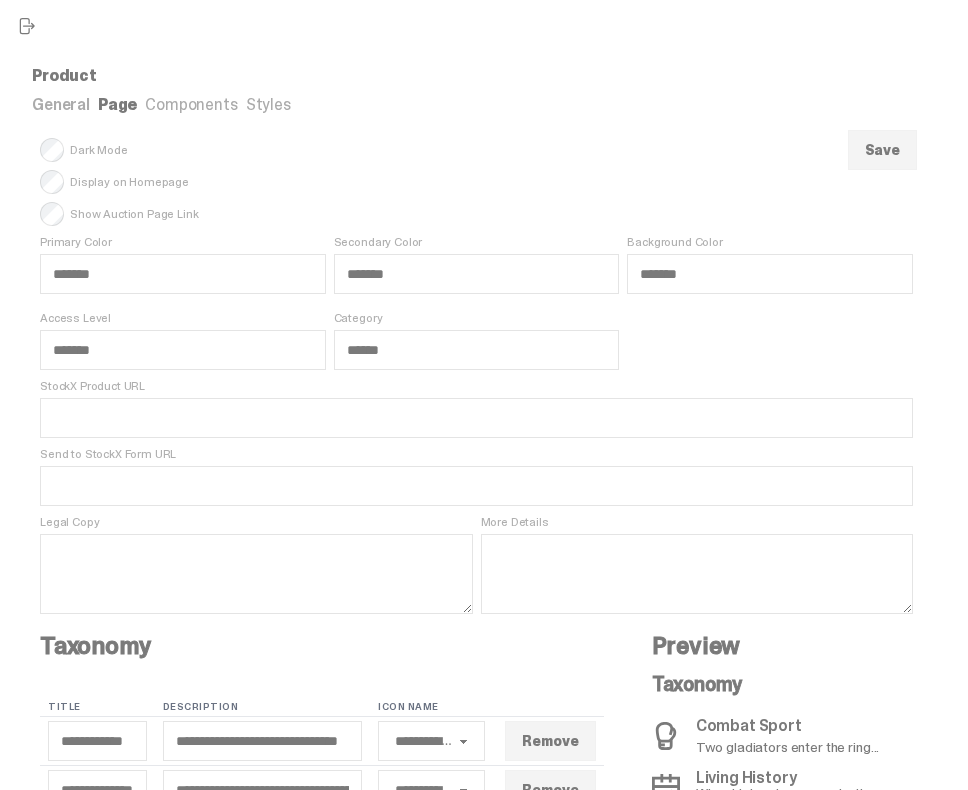 click on "General" at bounding box center [61, 104] 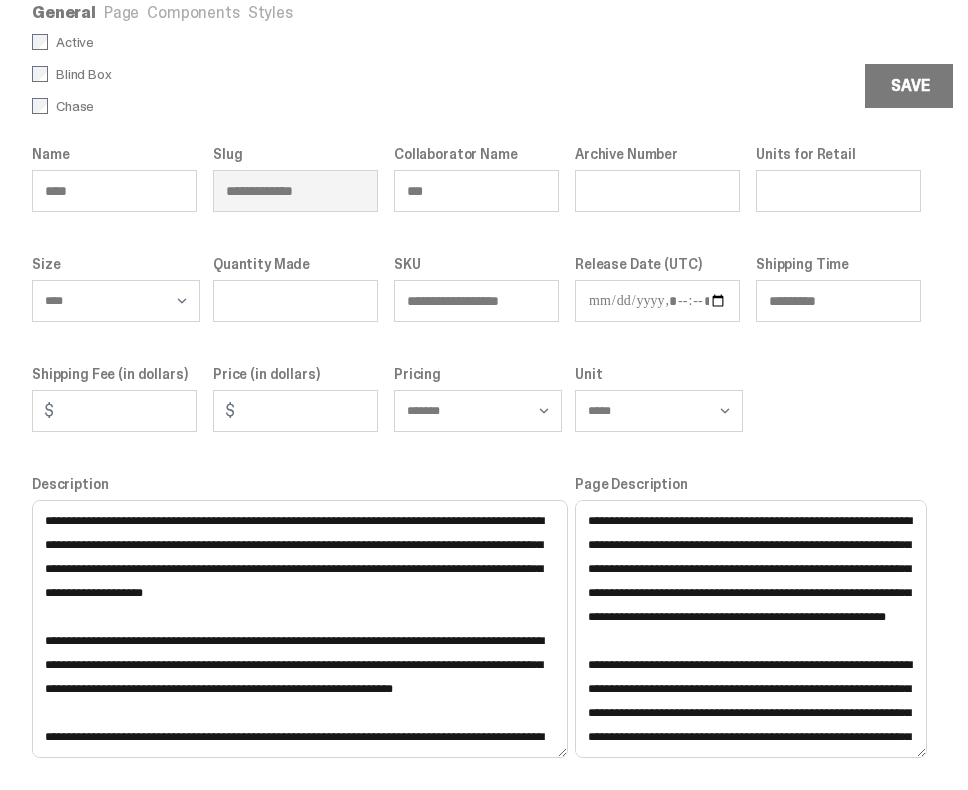 scroll, scrollTop: 0, scrollLeft: 0, axis: both 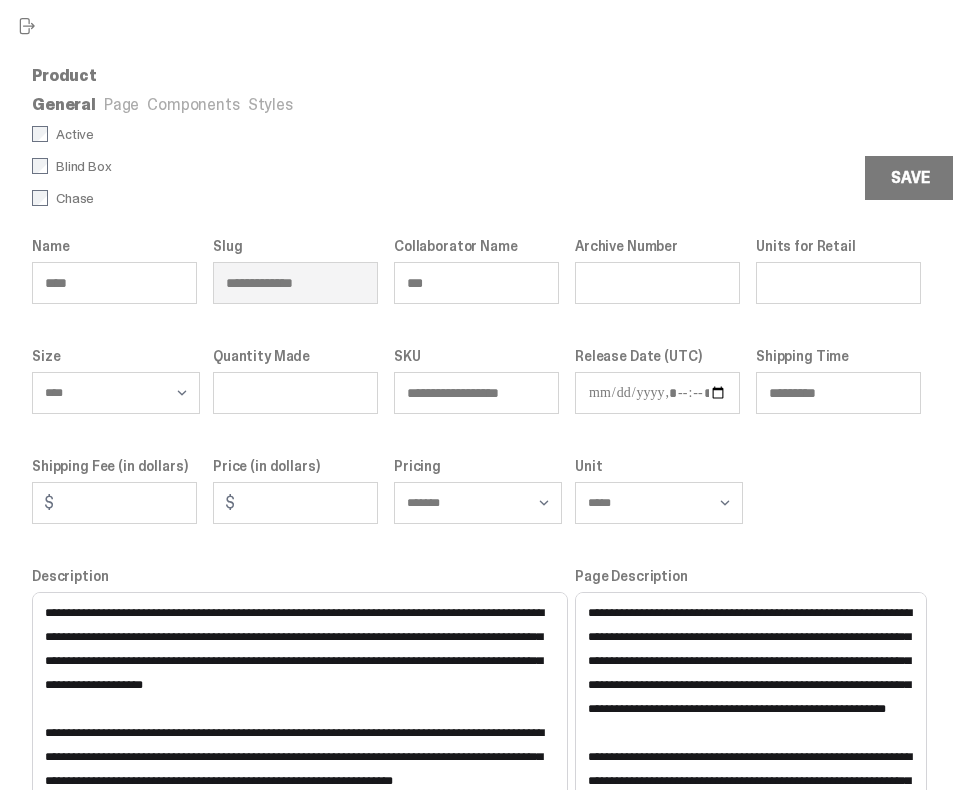 click on "Styles" at bounding box center (270, 104) 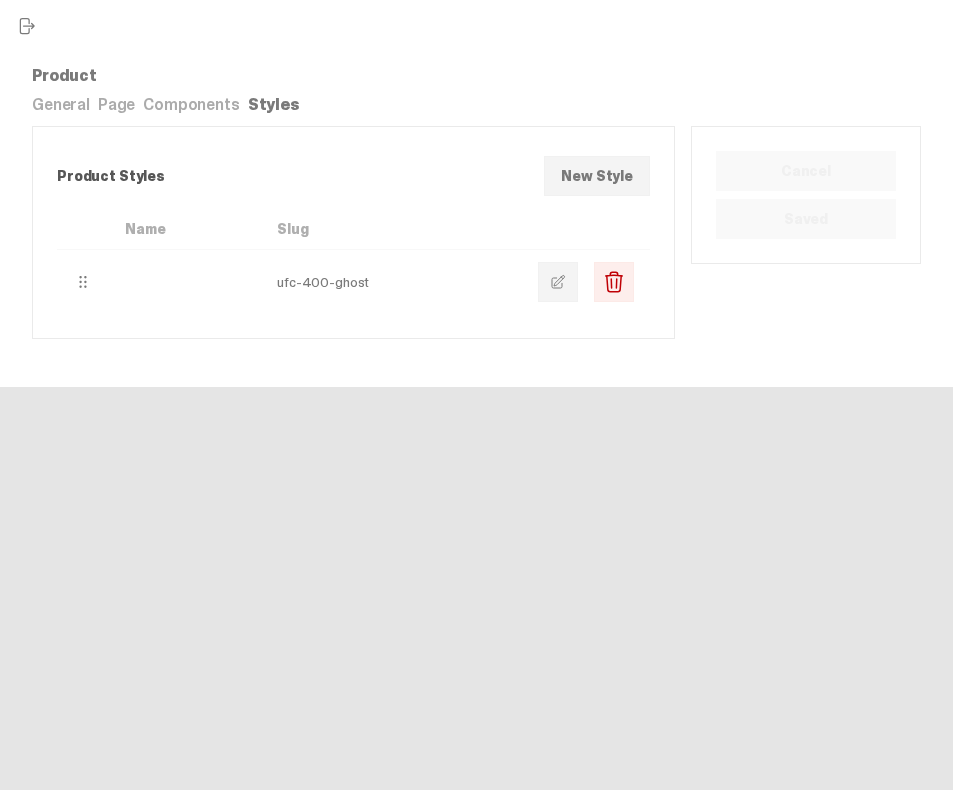 click on "Components" at bounding box center [191, 104] 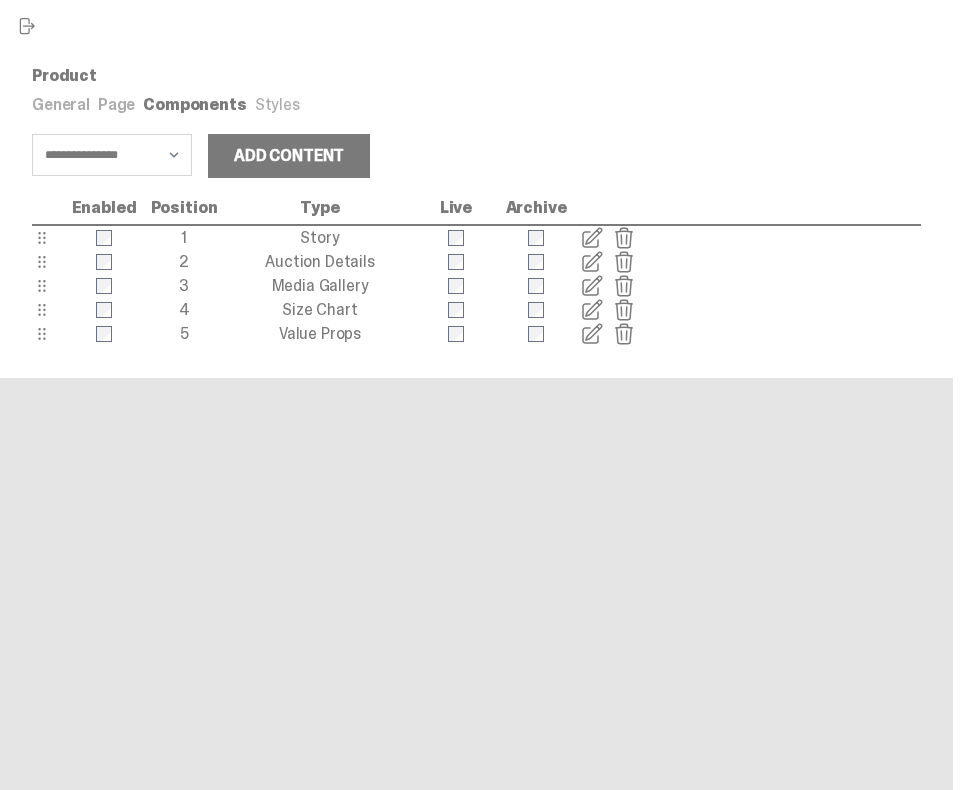 click on "Page" at bounding box center (116, 104) 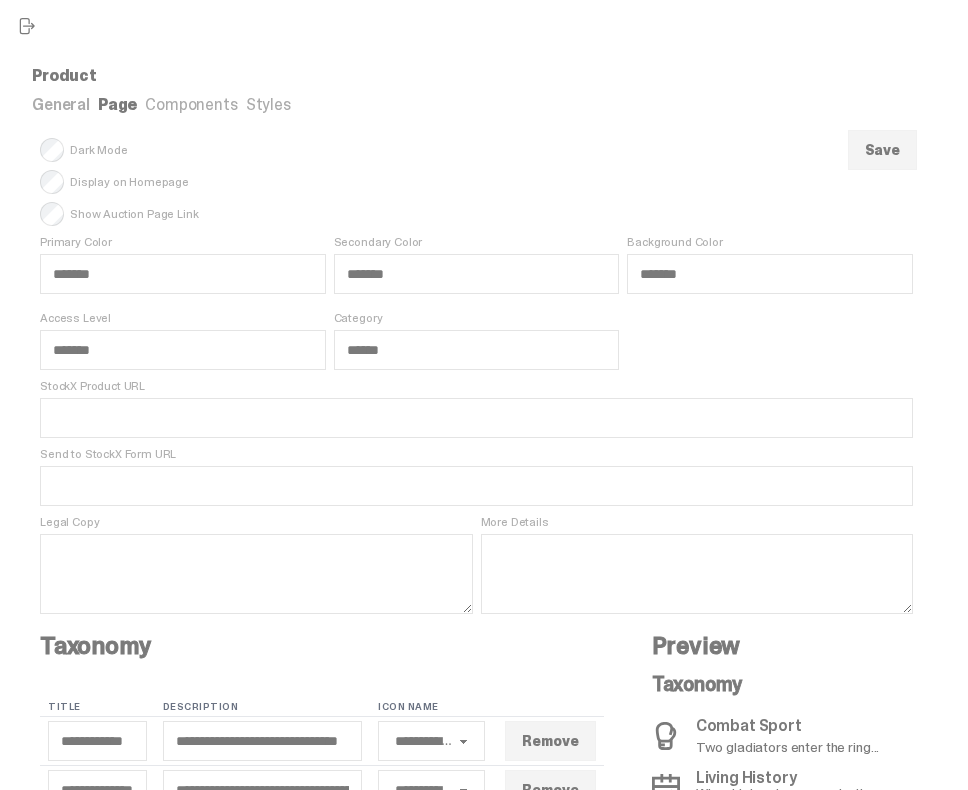 click on "General" at bounding box center (61, 104) 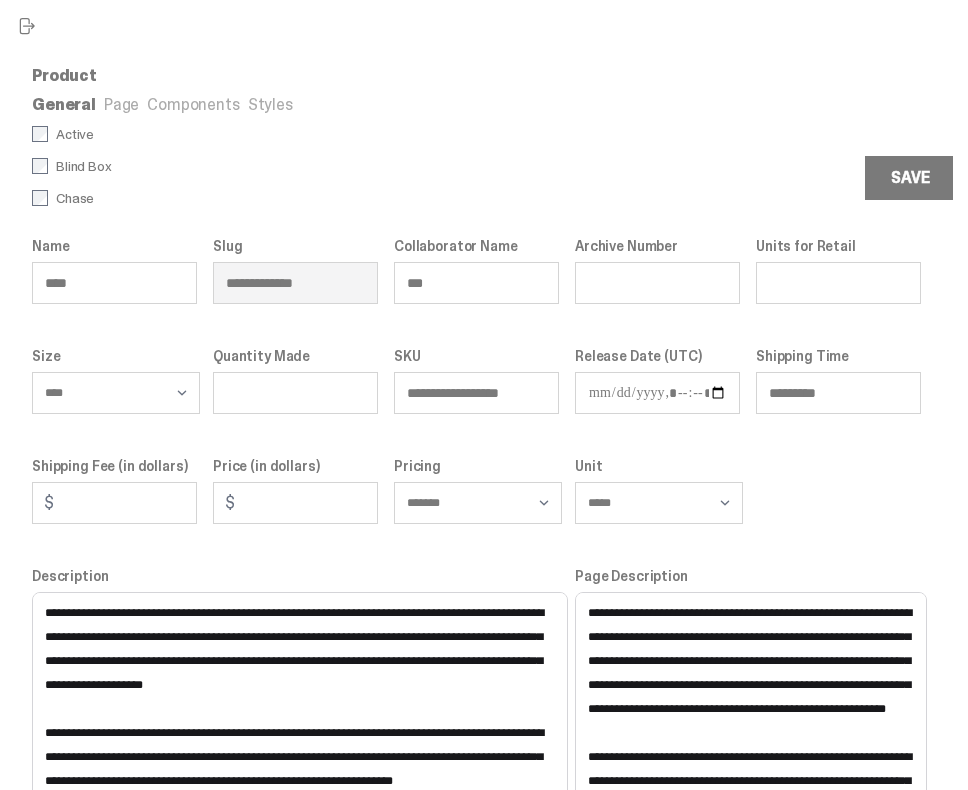 click on "Components" at bounding box center [193, 104] 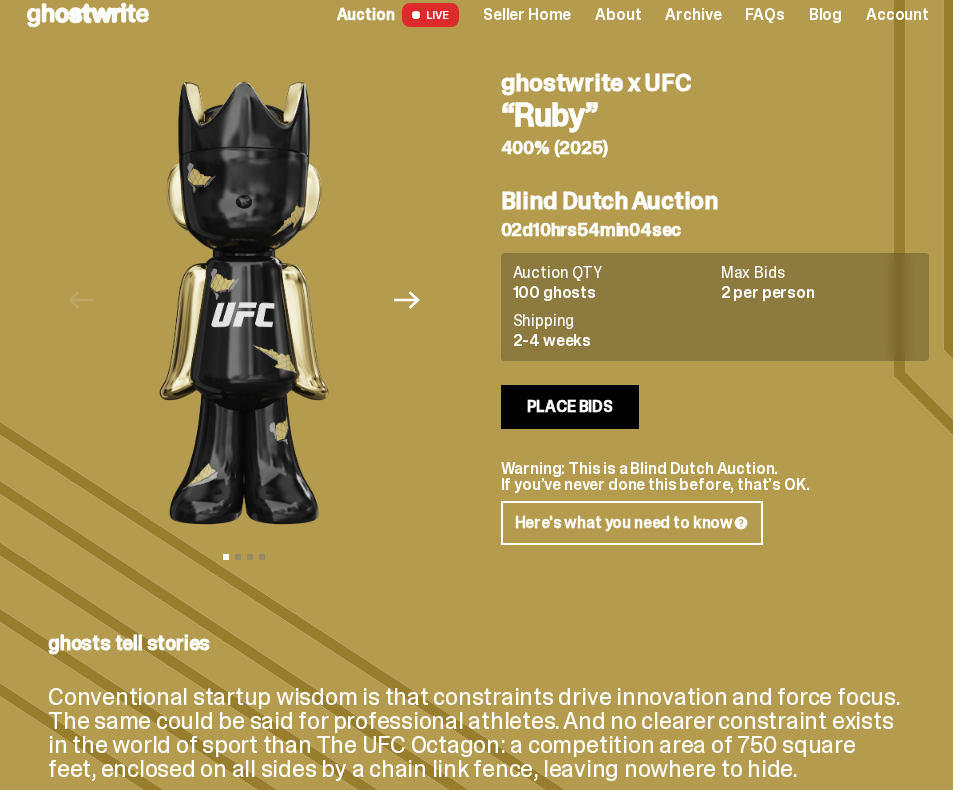 scroll, scrollTop: 0, scrollLeft: 0, axis: both 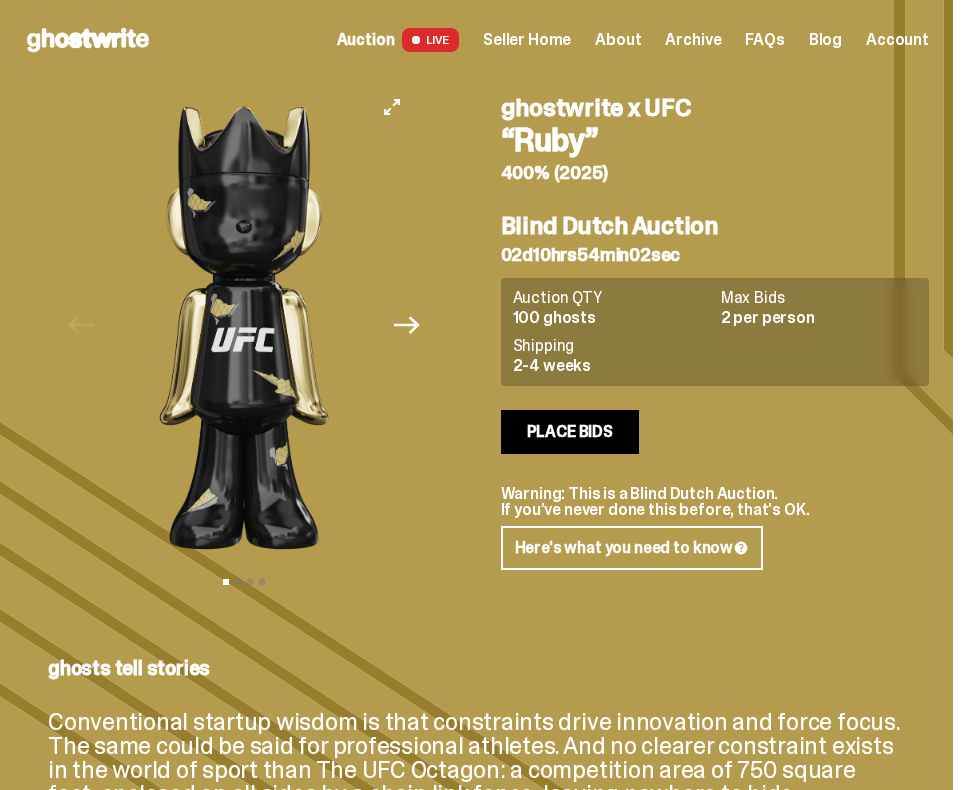click on "Next" at bounding box center (407, 325) 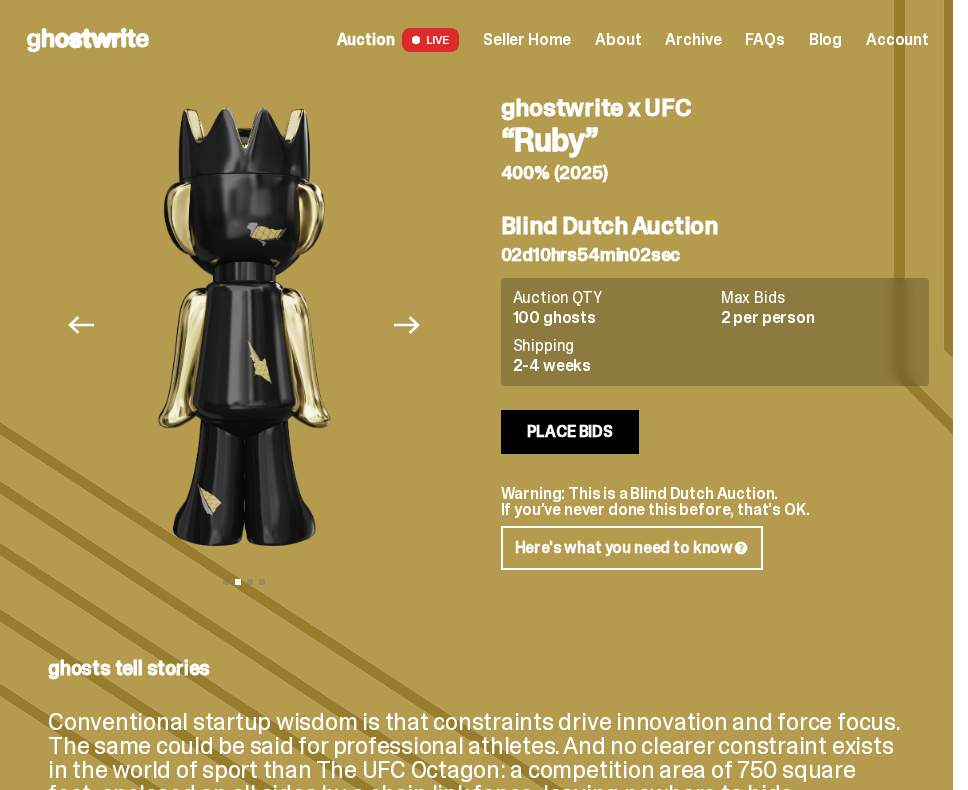 click on "Previous Next View slide 1 View slide 2 View slide 3 View slide 4" at bounding box center (250, 325) 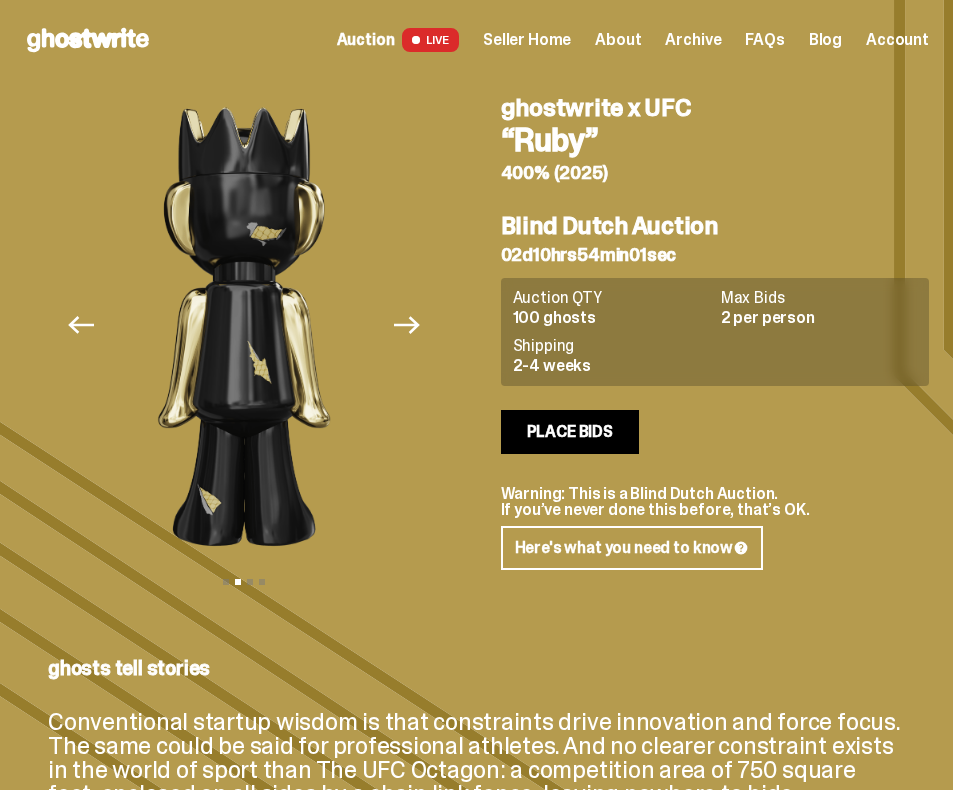 click on "Previous Next View slide 1 View slide 2 View slide 3 View slide 4" at bounding box center [250, 325] 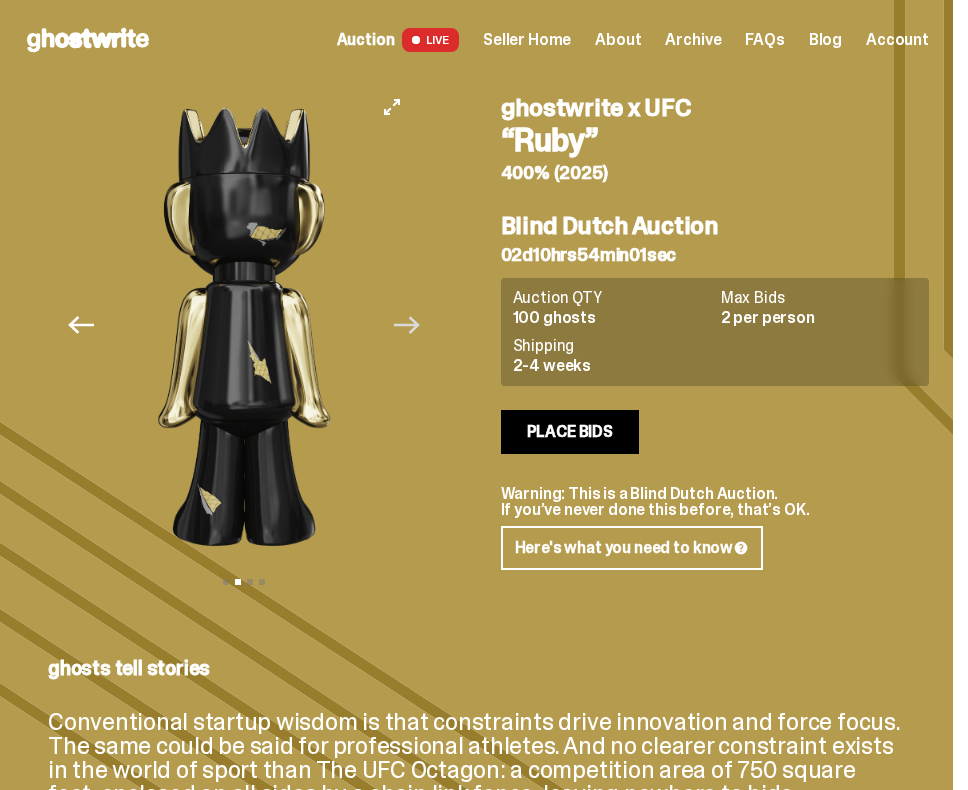 click 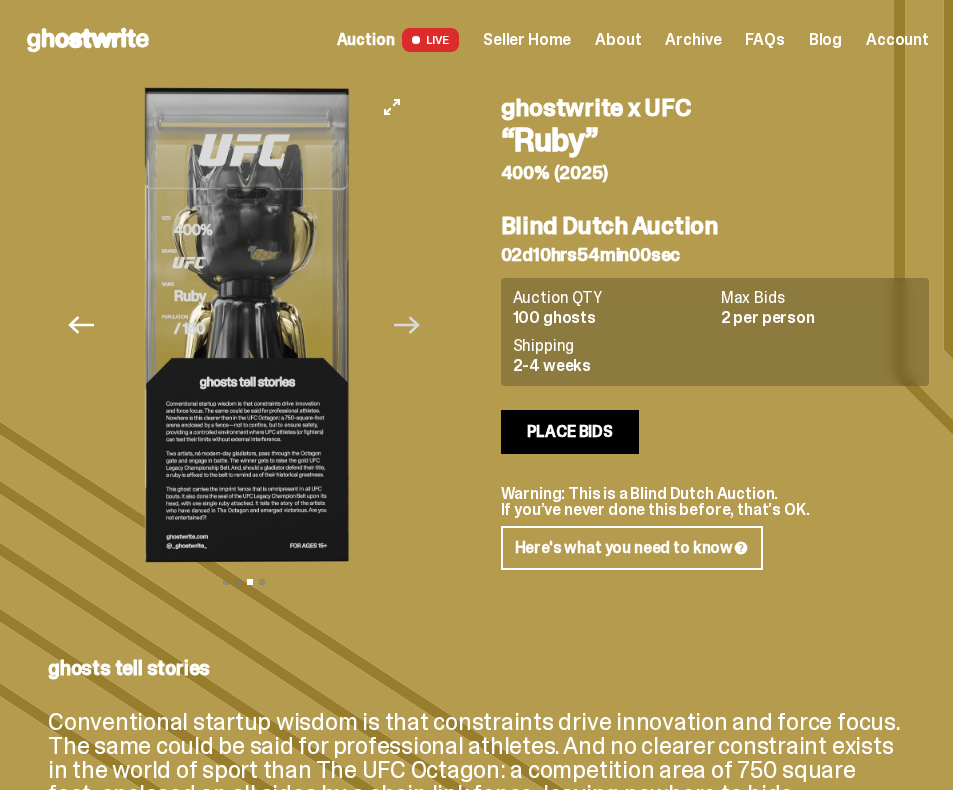 click 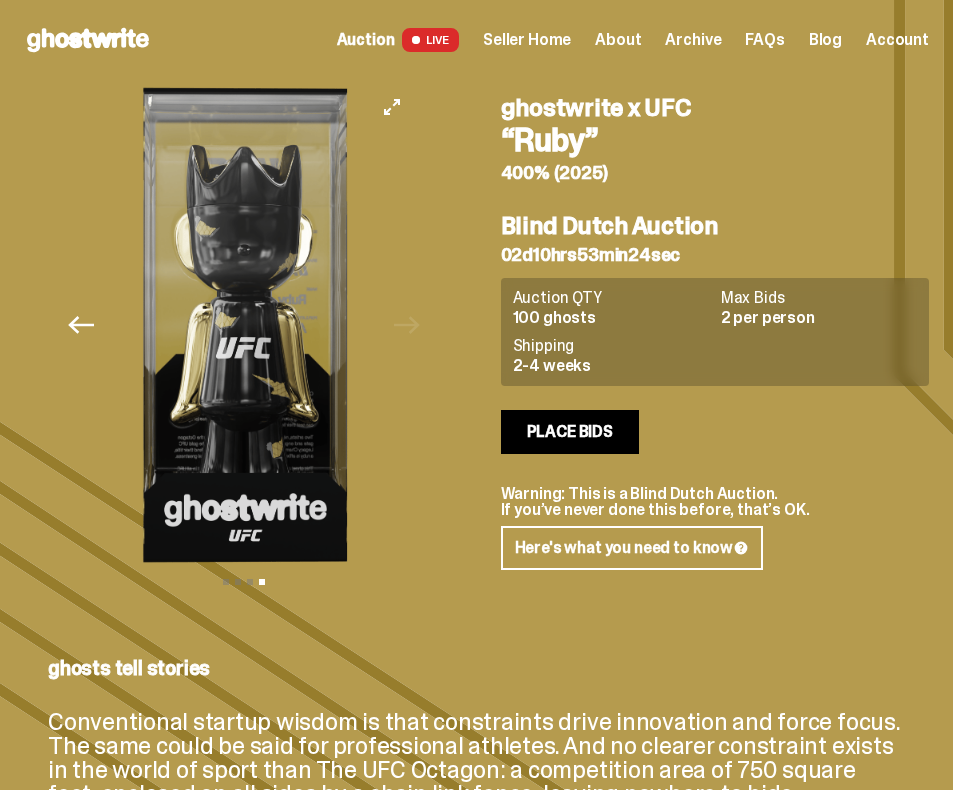 click at bounding box center [244, 325] 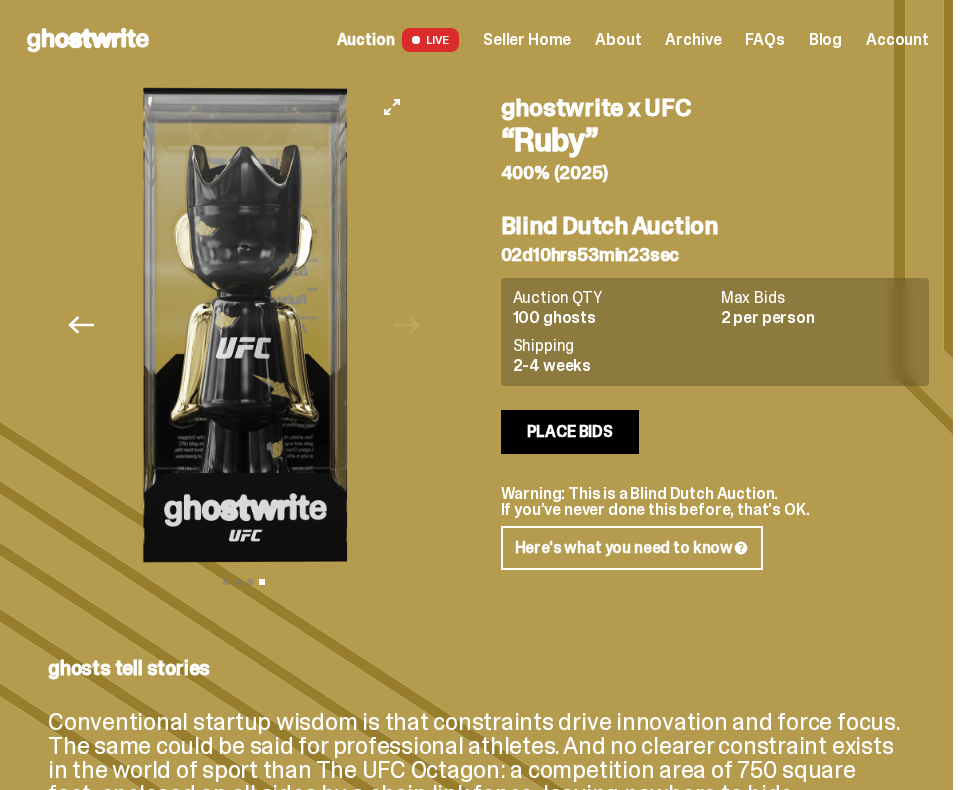 scroll, scrollTop: 30, scrollLeft: 0, axis: vertical 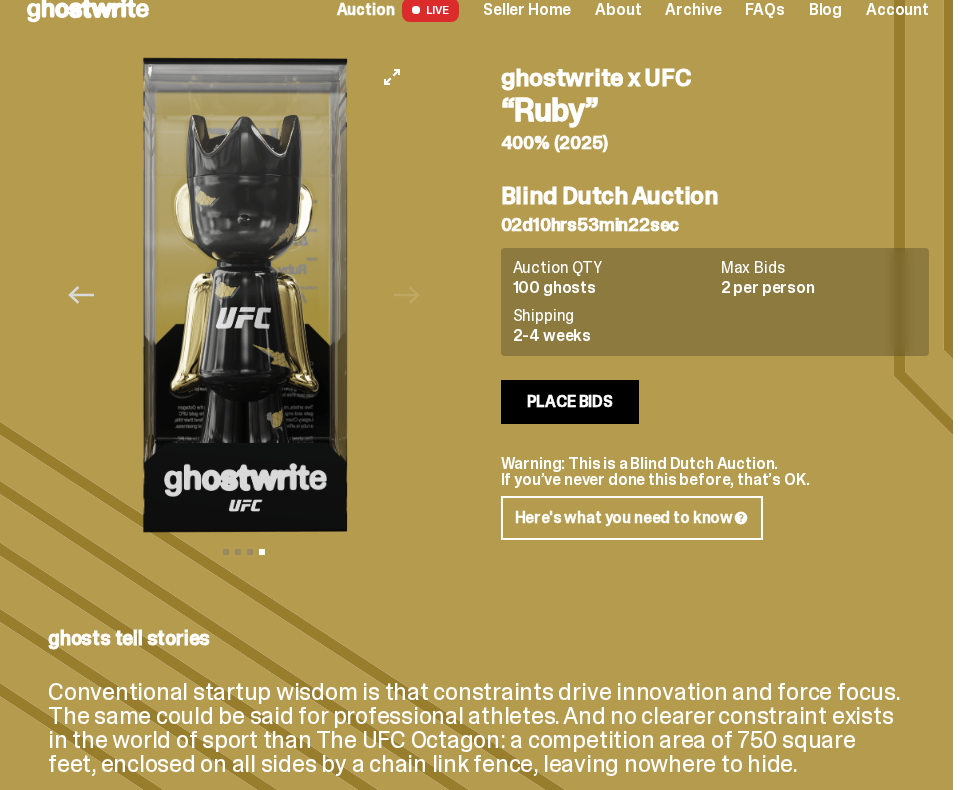 click 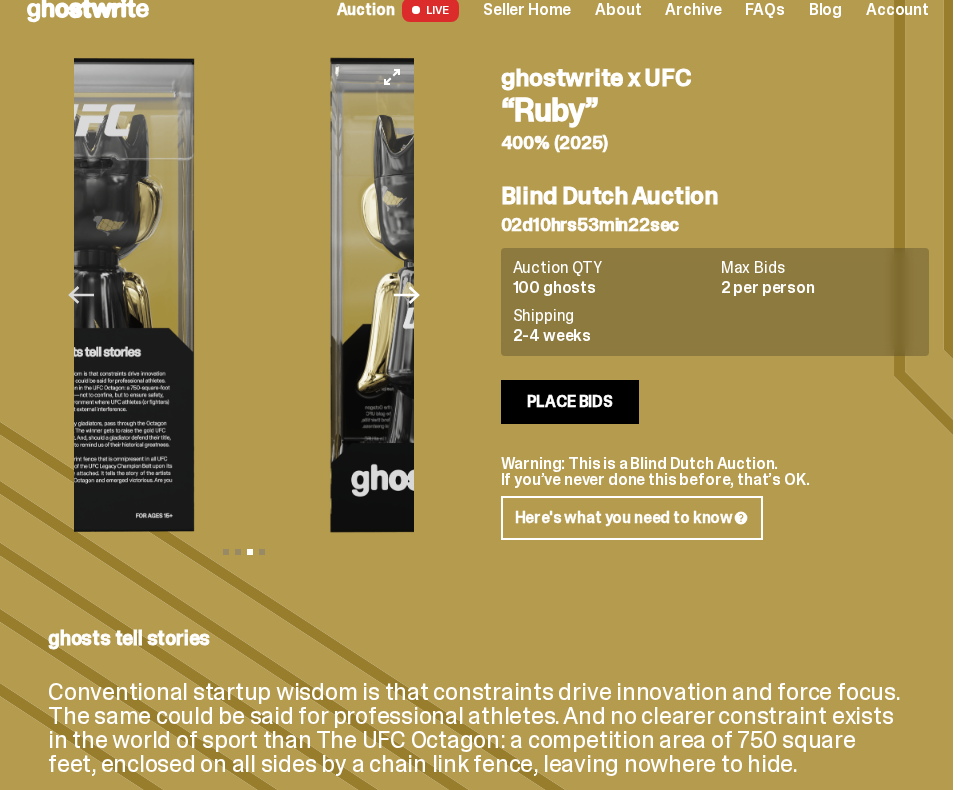 click 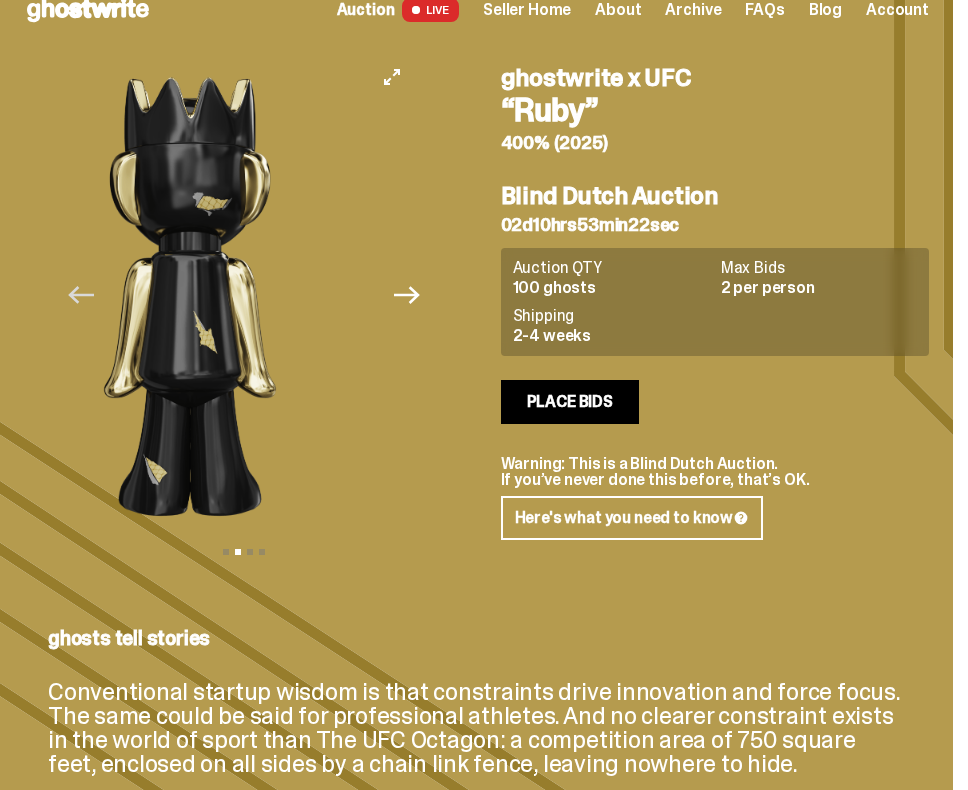 click 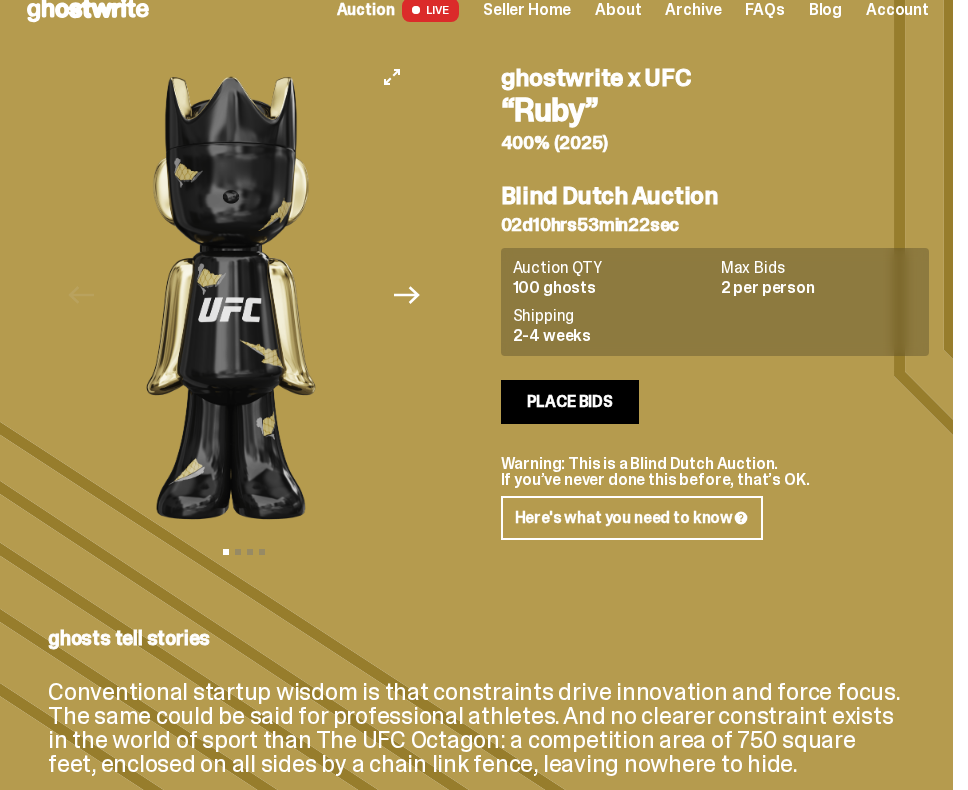 click at bounding box center [231, 295] 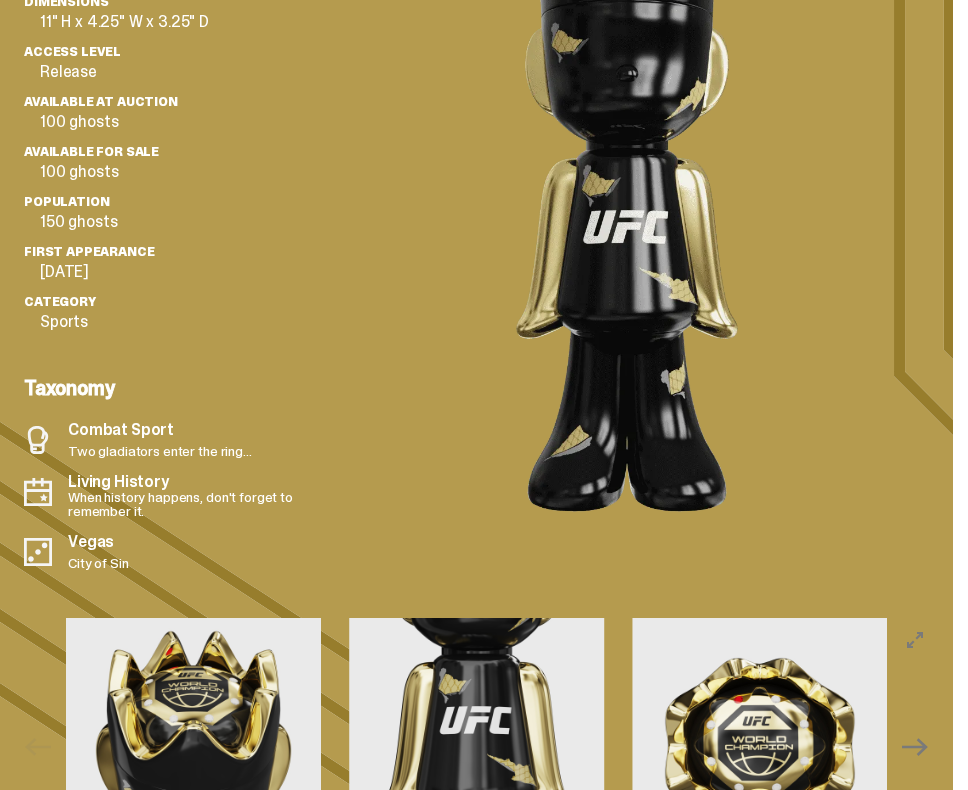 scroll, scrollTop: 1829, scrollLeft: 0, axis: vertical 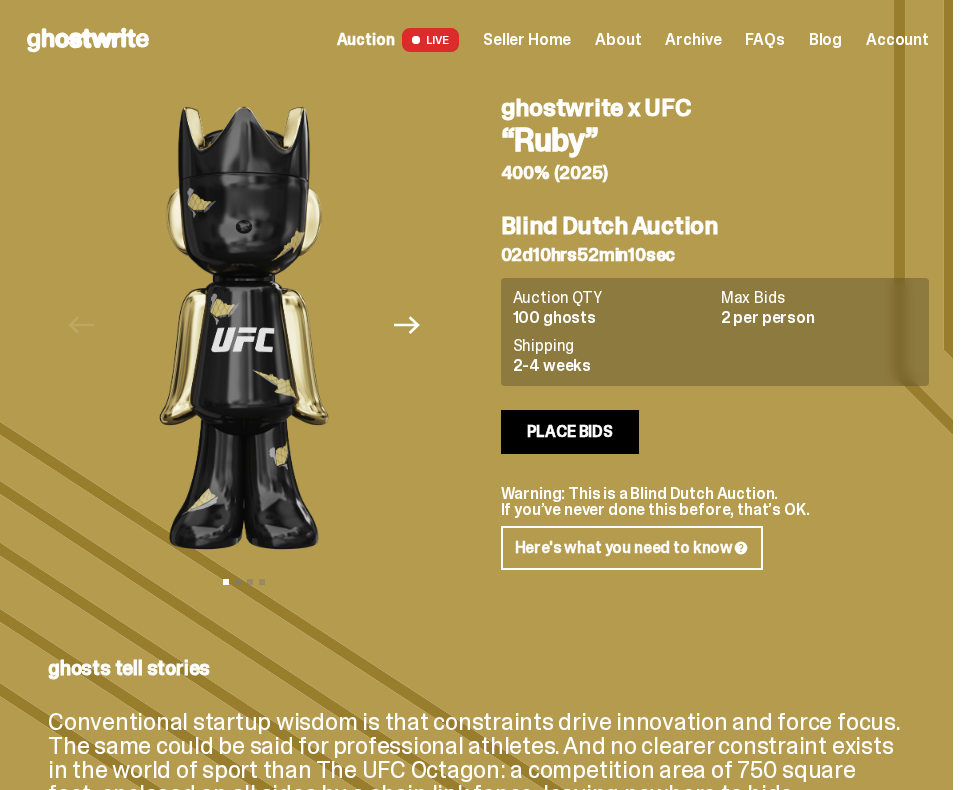 click on "Open main menu
Home
Auction
LIVE
Seller Home
About
Archive
FAQs
Blog
Account" at bounding box center [476, 40] 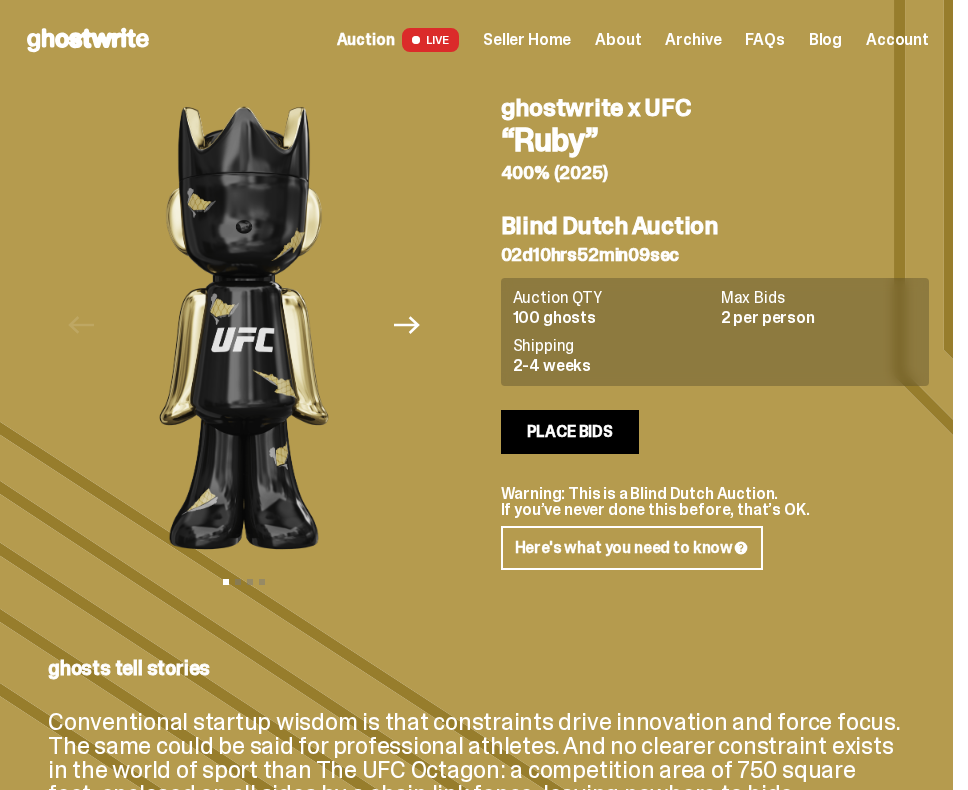 click 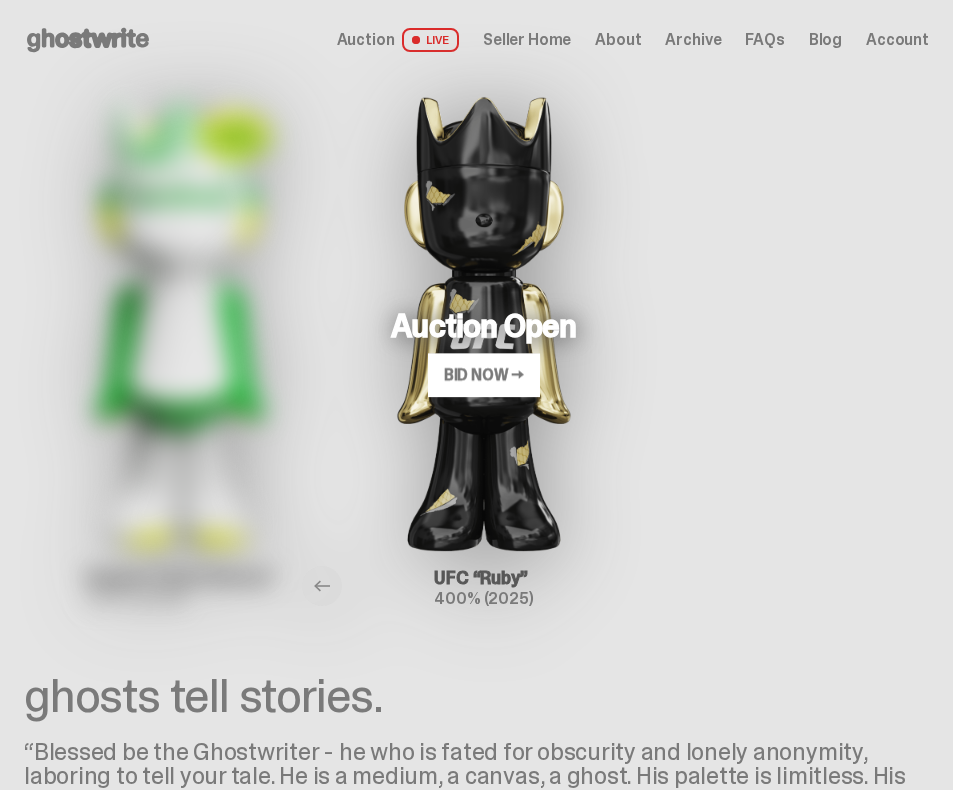click on "Seller Home" at bounding box center (527, 40) 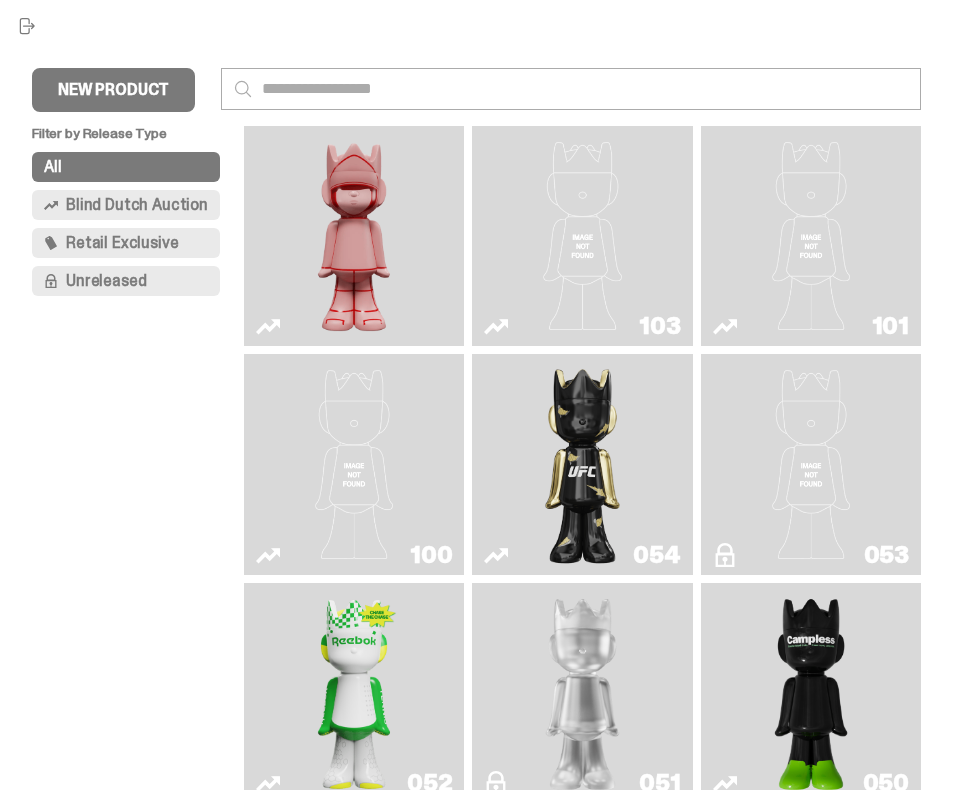 click at bounding box center [582, 464] 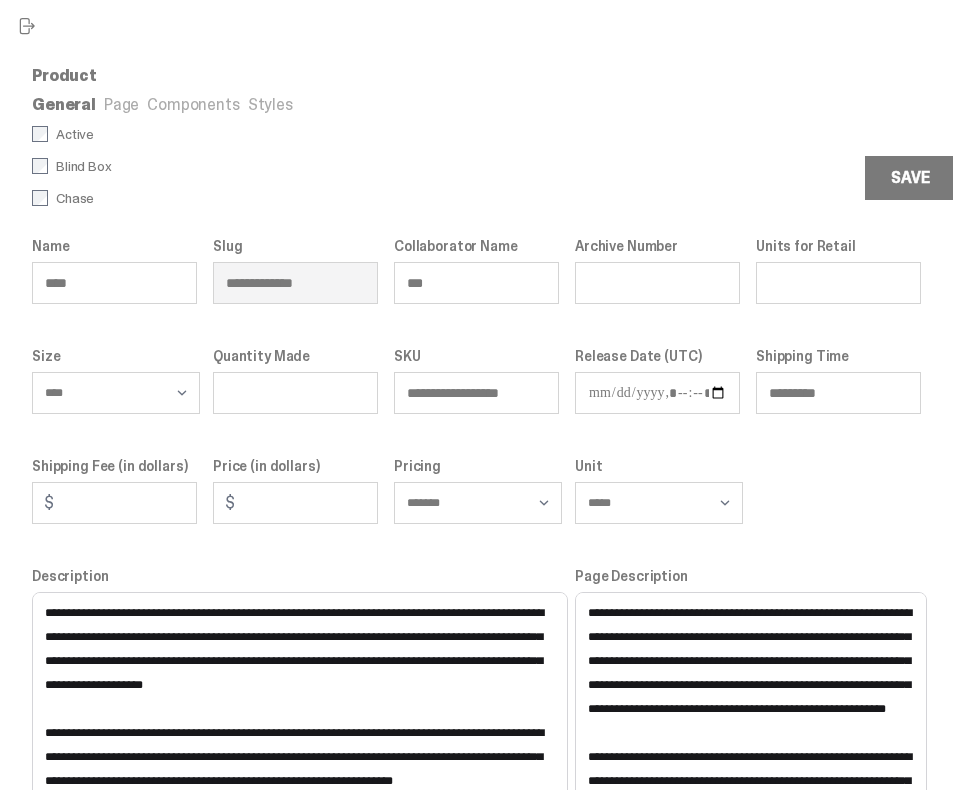 click on "Active" at bounding box center (254, 134) 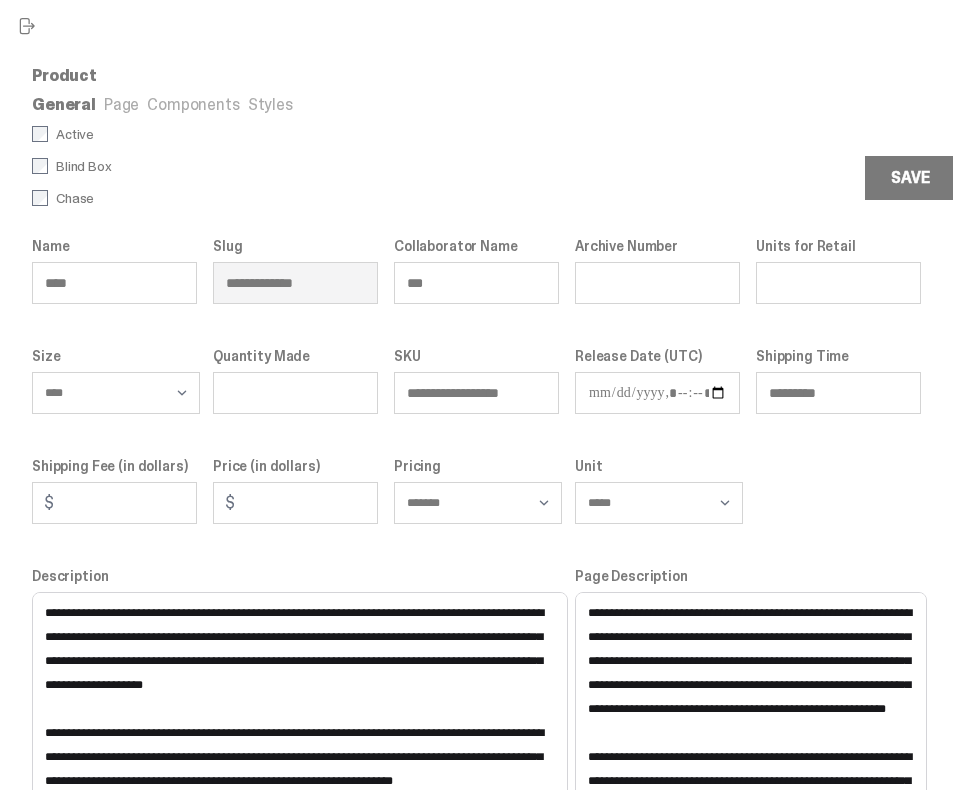 select on "****" 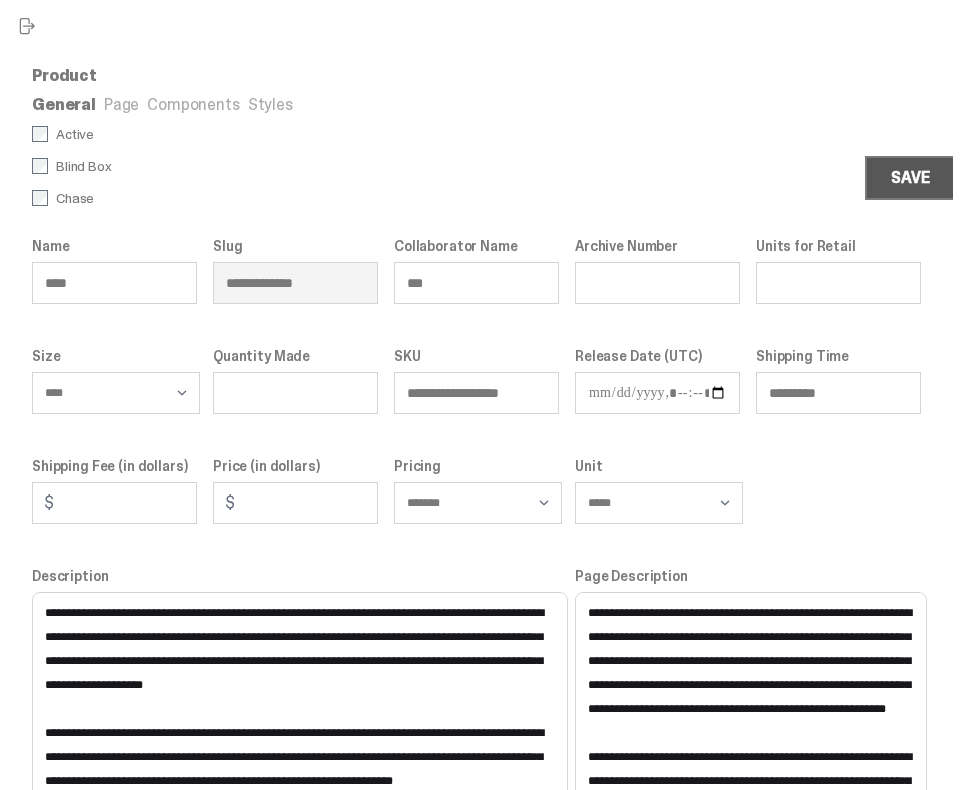 click on "Save" at bounding box center [910, 178] 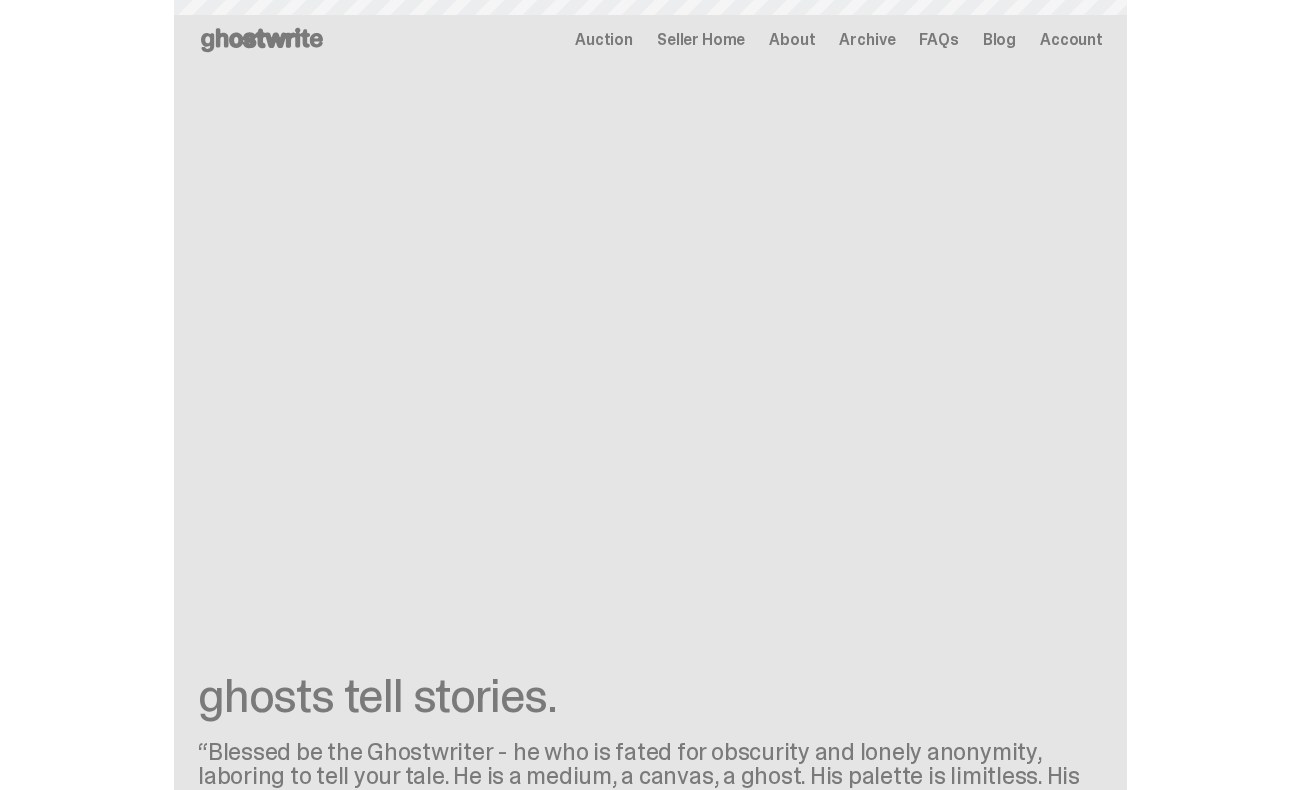 scroll, scrollTop: 0, scrollLeft: 0, axis: both 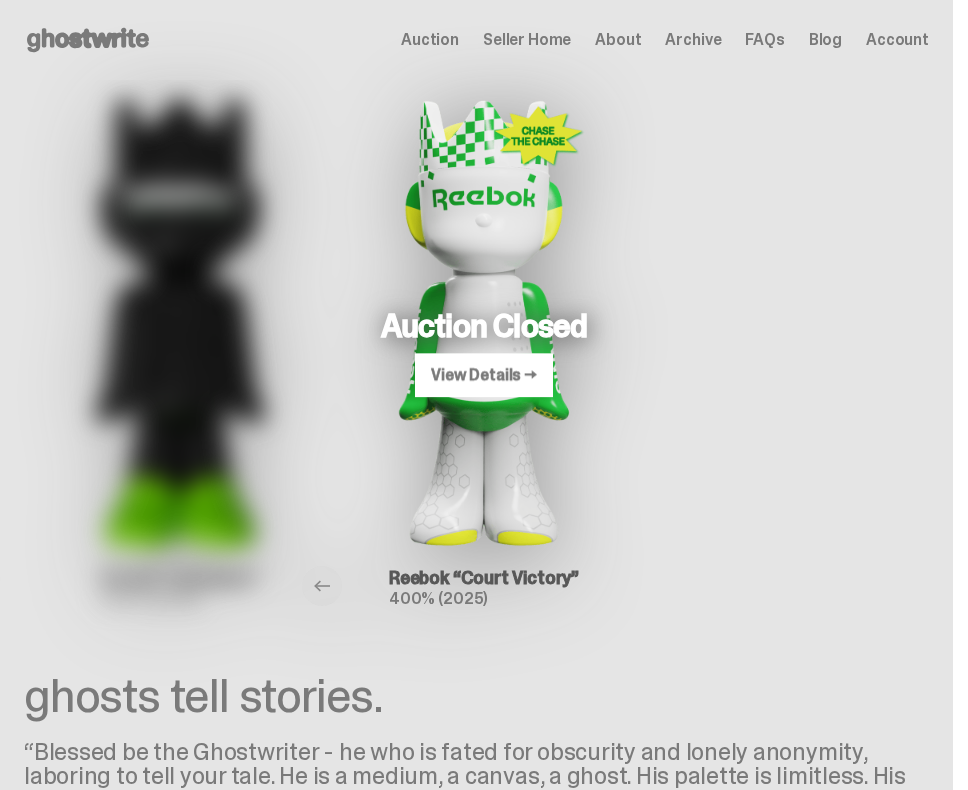 click on "Seller Home" at bounding box center (527, 40) 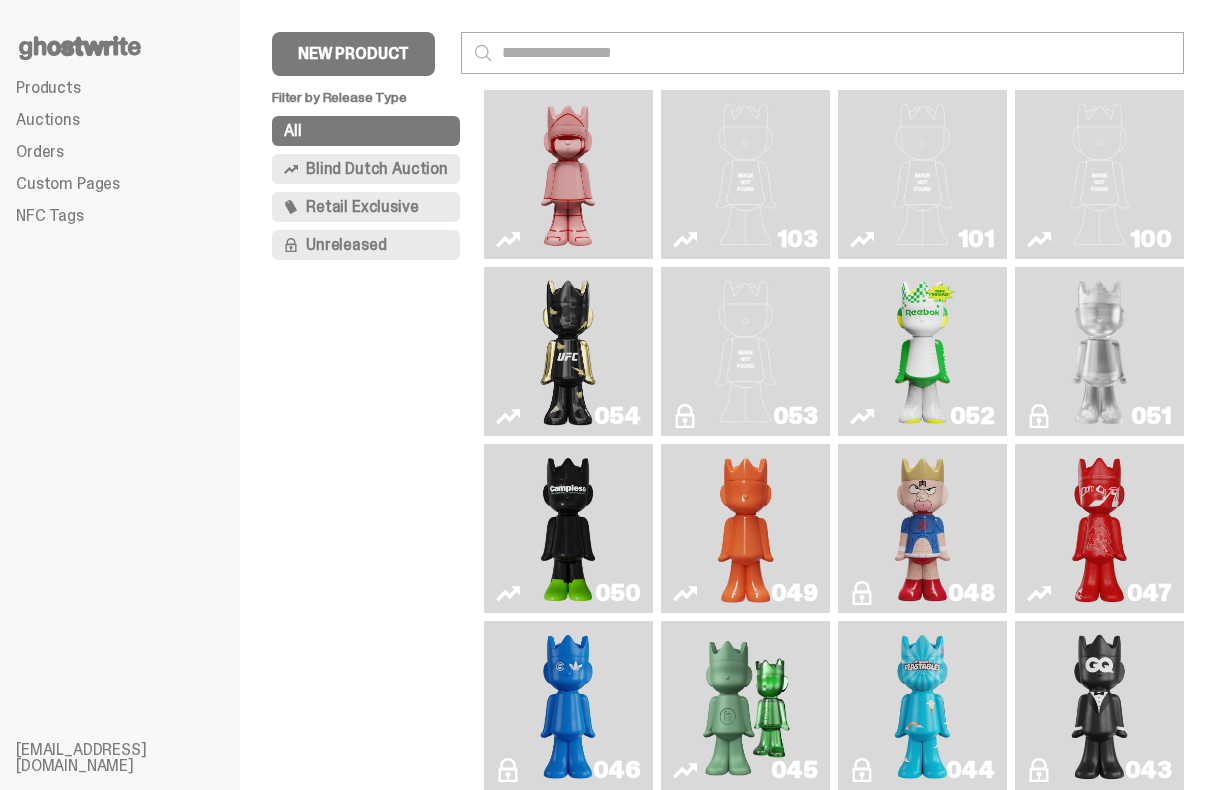 click on "Auctions" at bounding box center [48, 119] 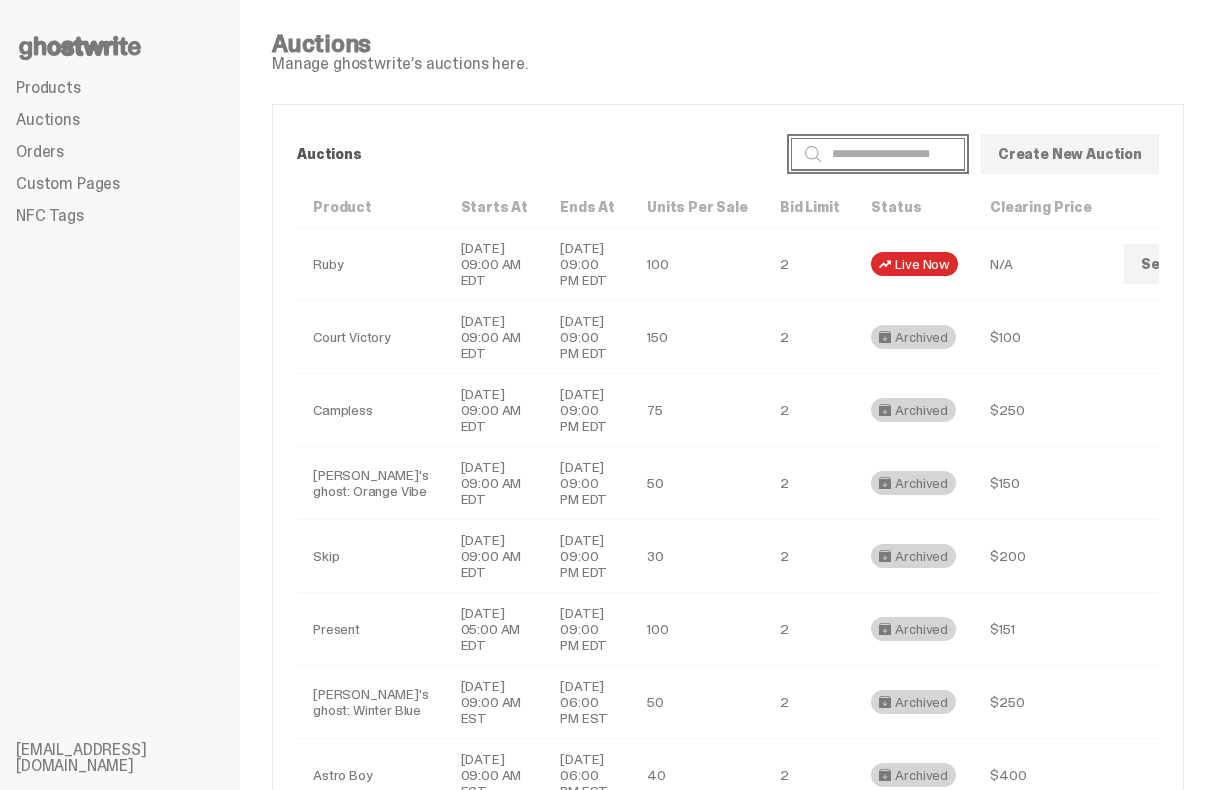 click on "Search" at bounding box center [878, 154] 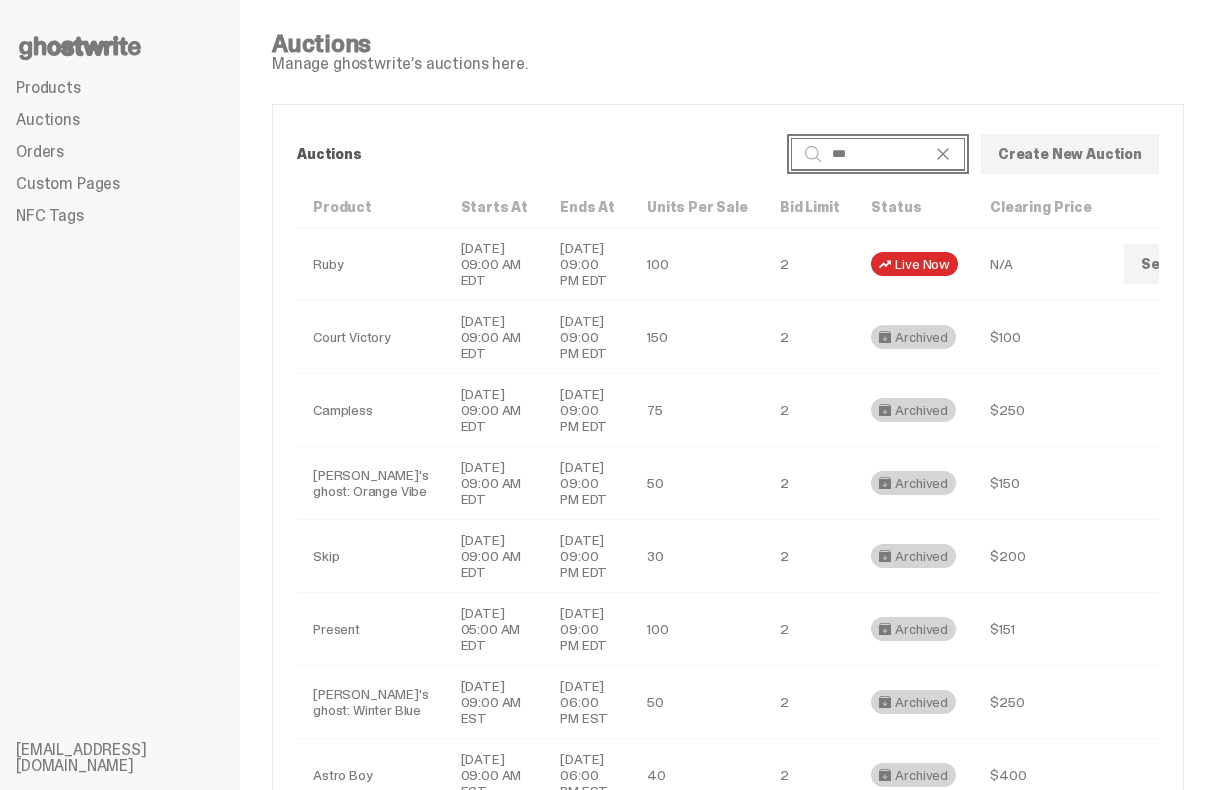 type on "***" 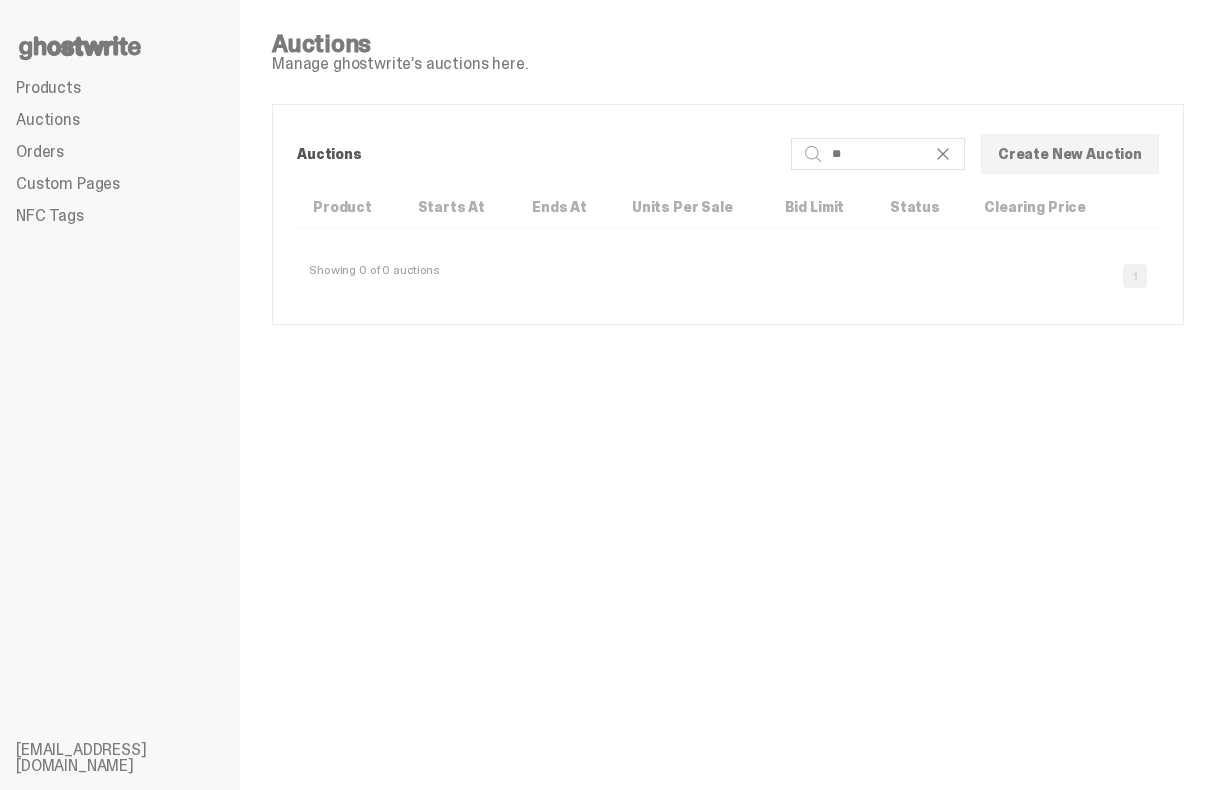 type on "*" 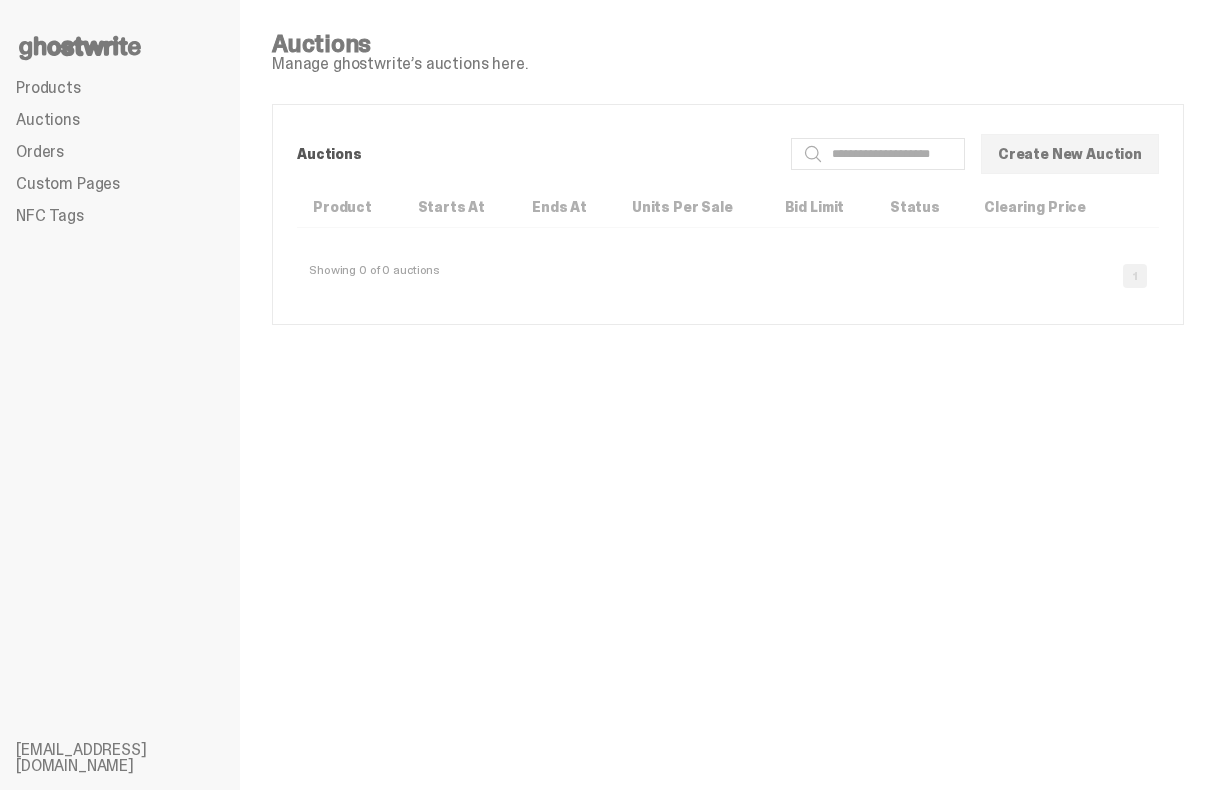 type 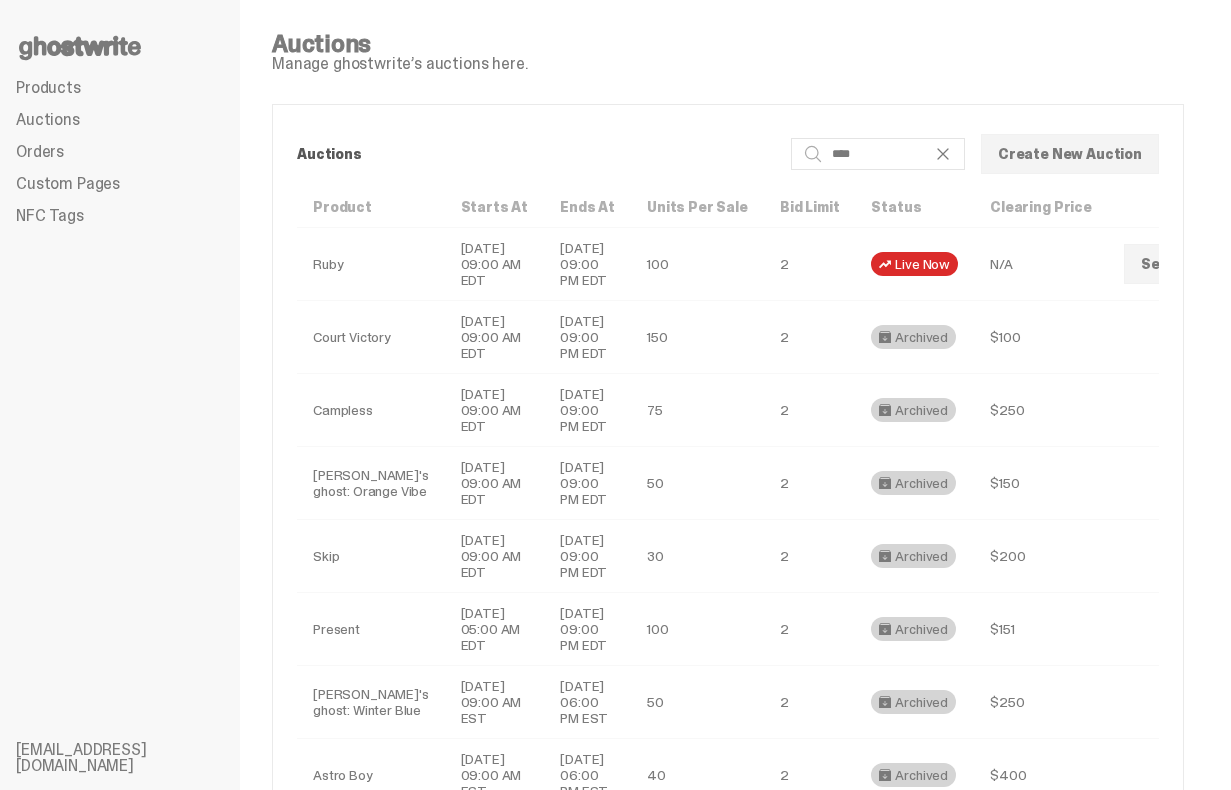 type on "****" 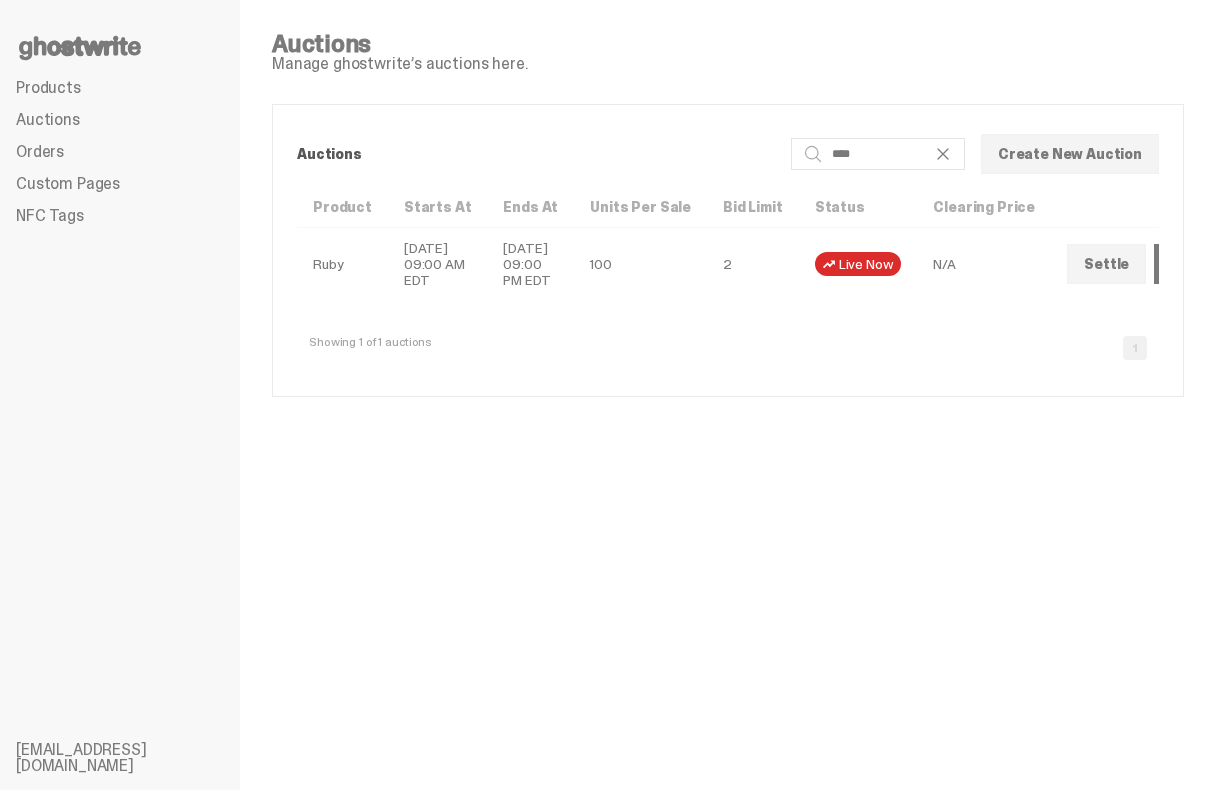 click at bounding box center [1174, 264] 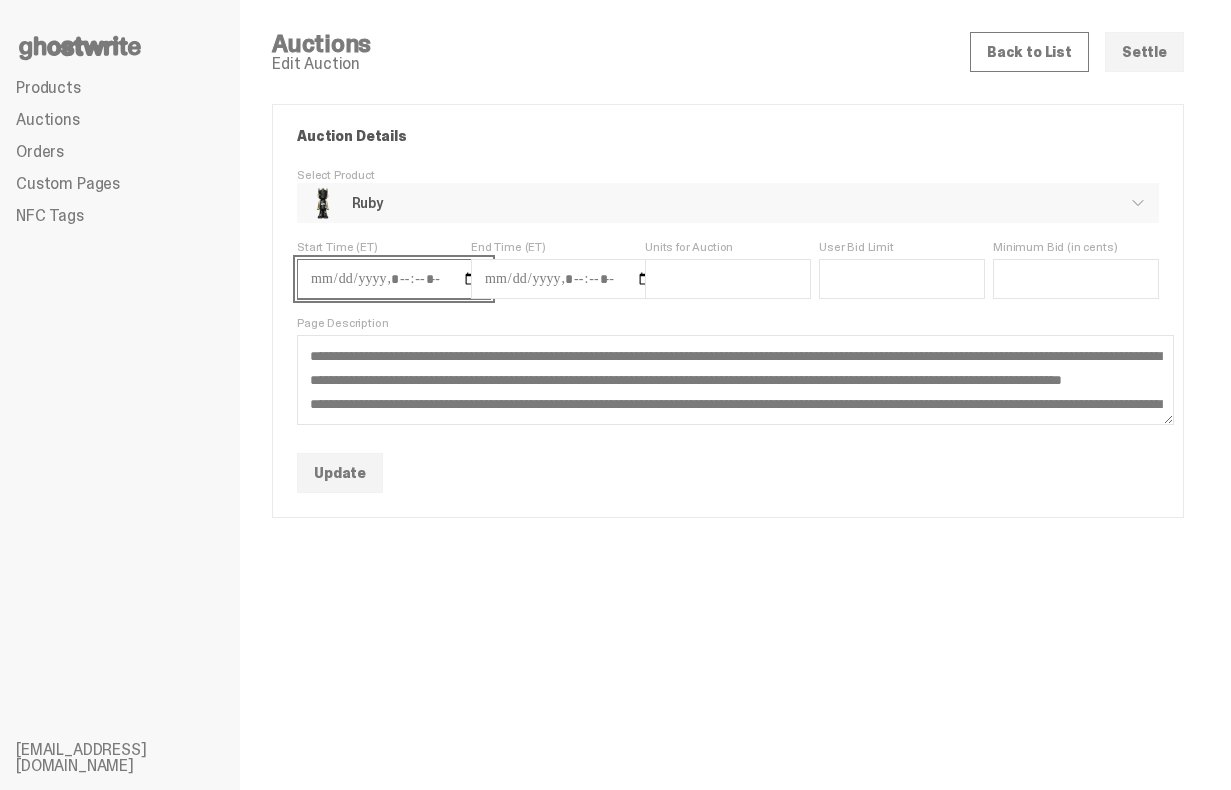 click on "Start Time (ET)" at bounding box center [394, 279] 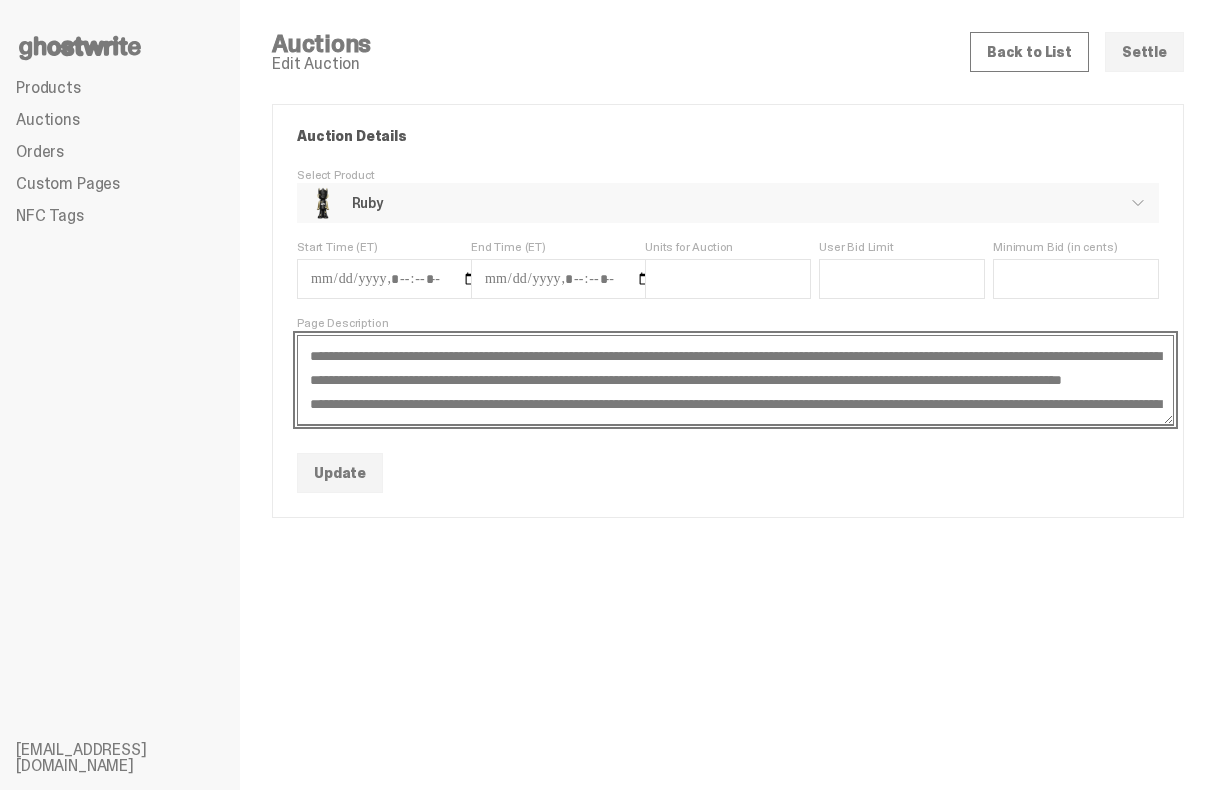 click on "**********" at bounding box center (735, 380) 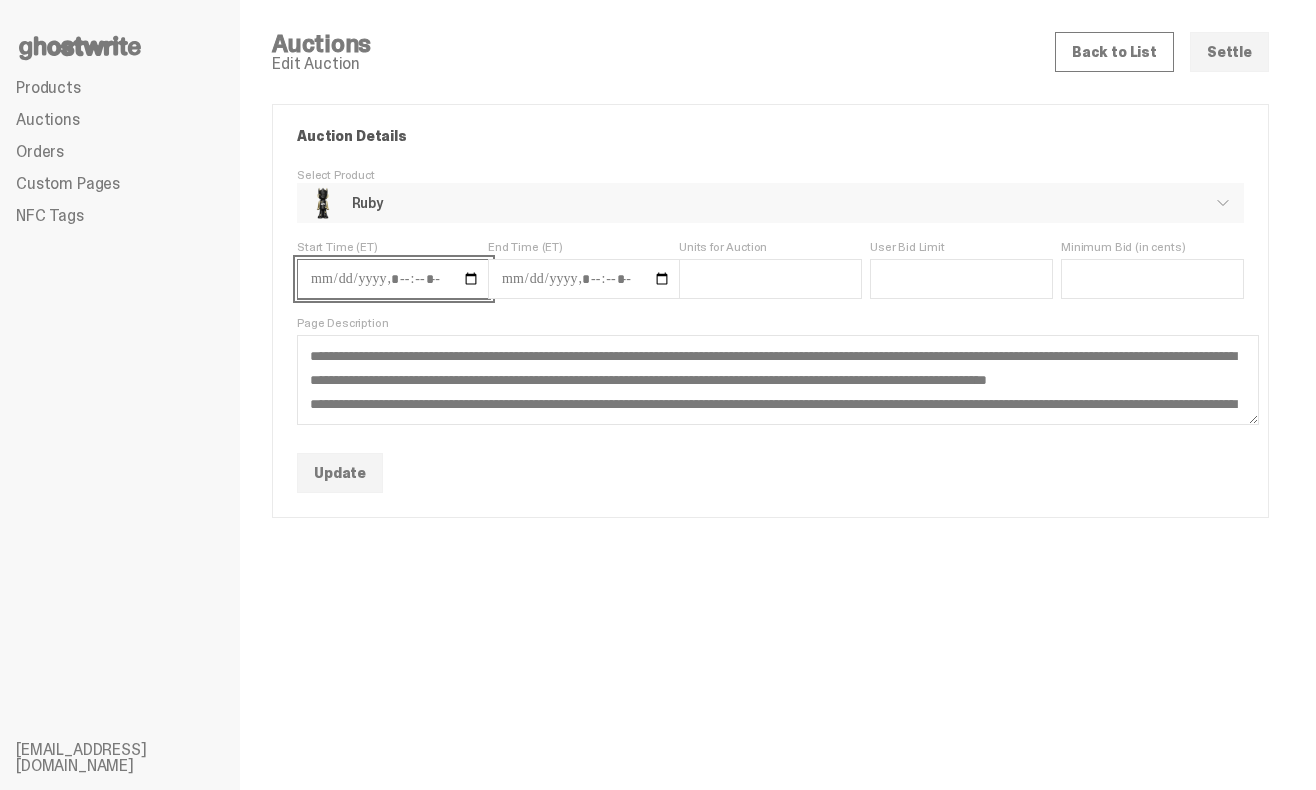 click on "Start Time (ET)" at bounding box center [394, 279] 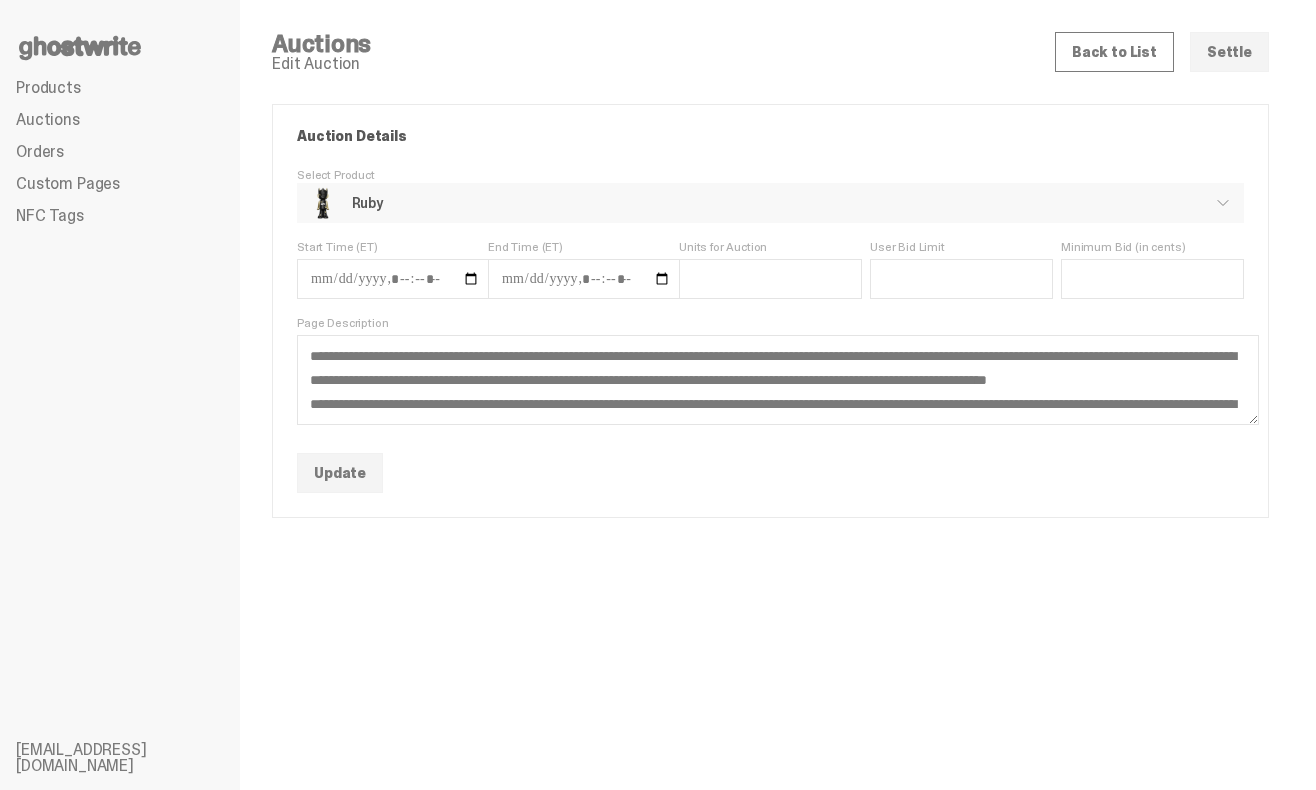 type on "**********" 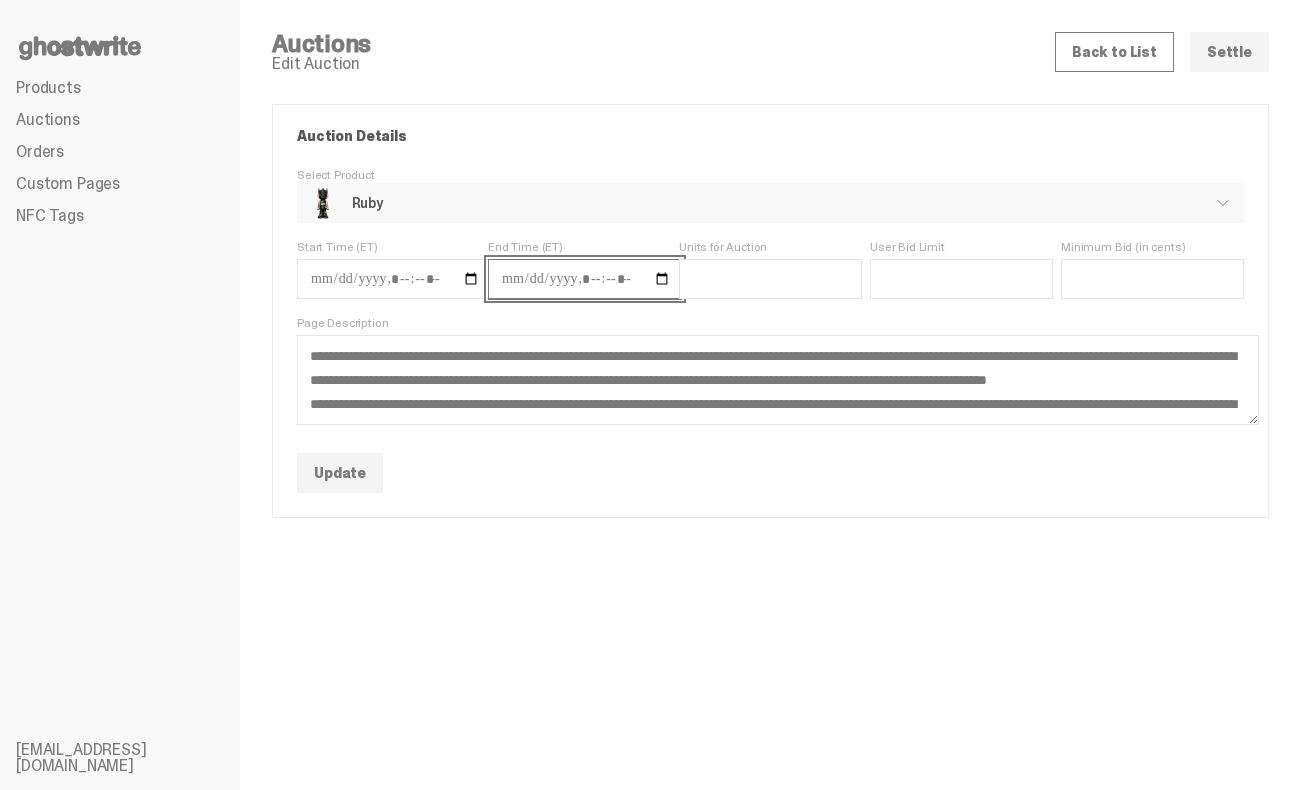 click on "End Time (ET)" at bounding box center (585, 279) 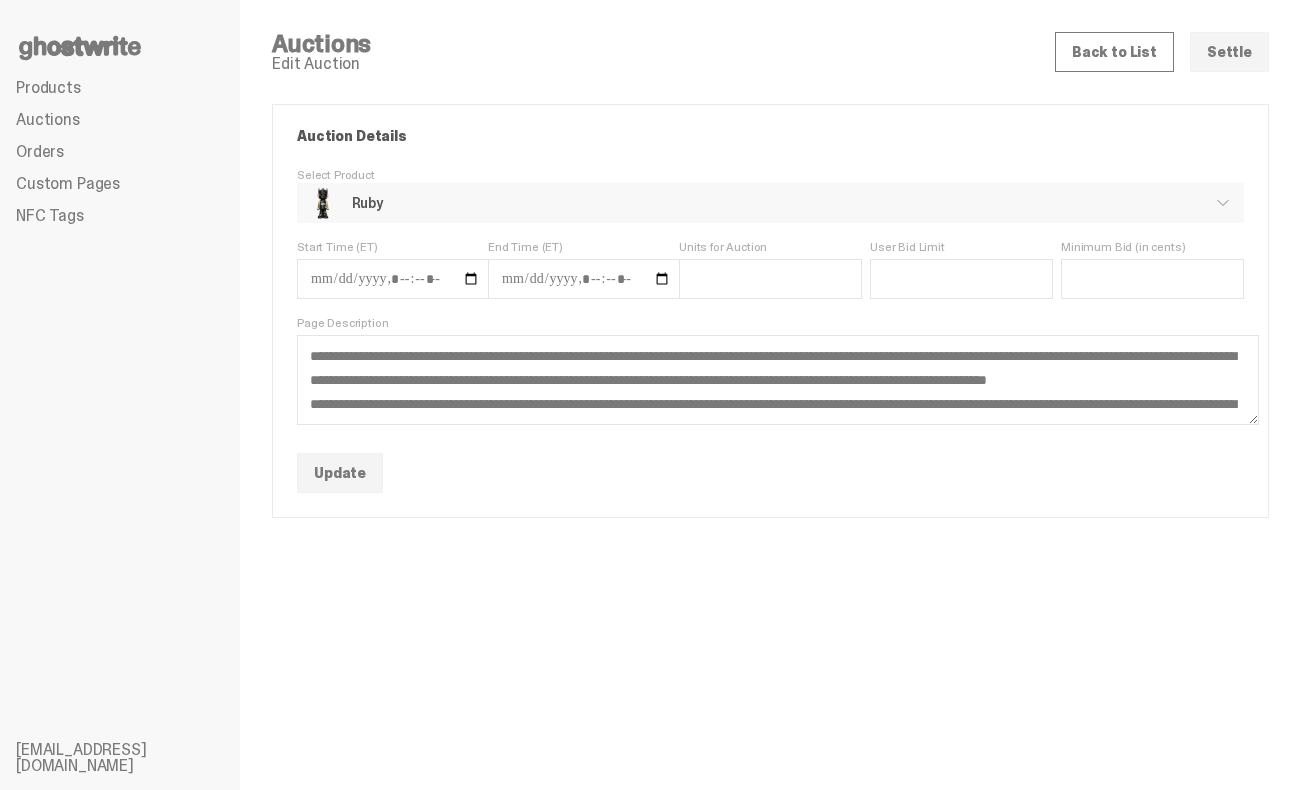 type on "**********" 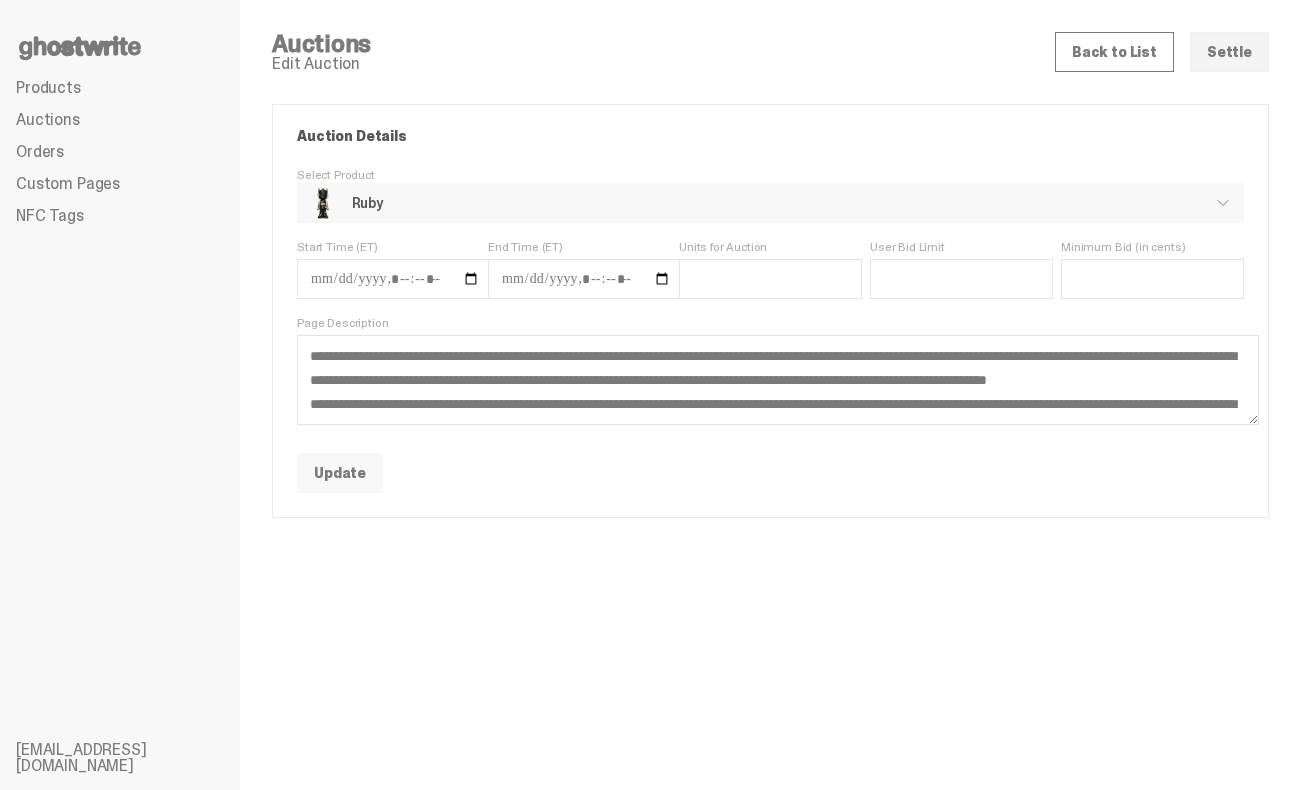 click on "Update" at bounding box center [340, 473] 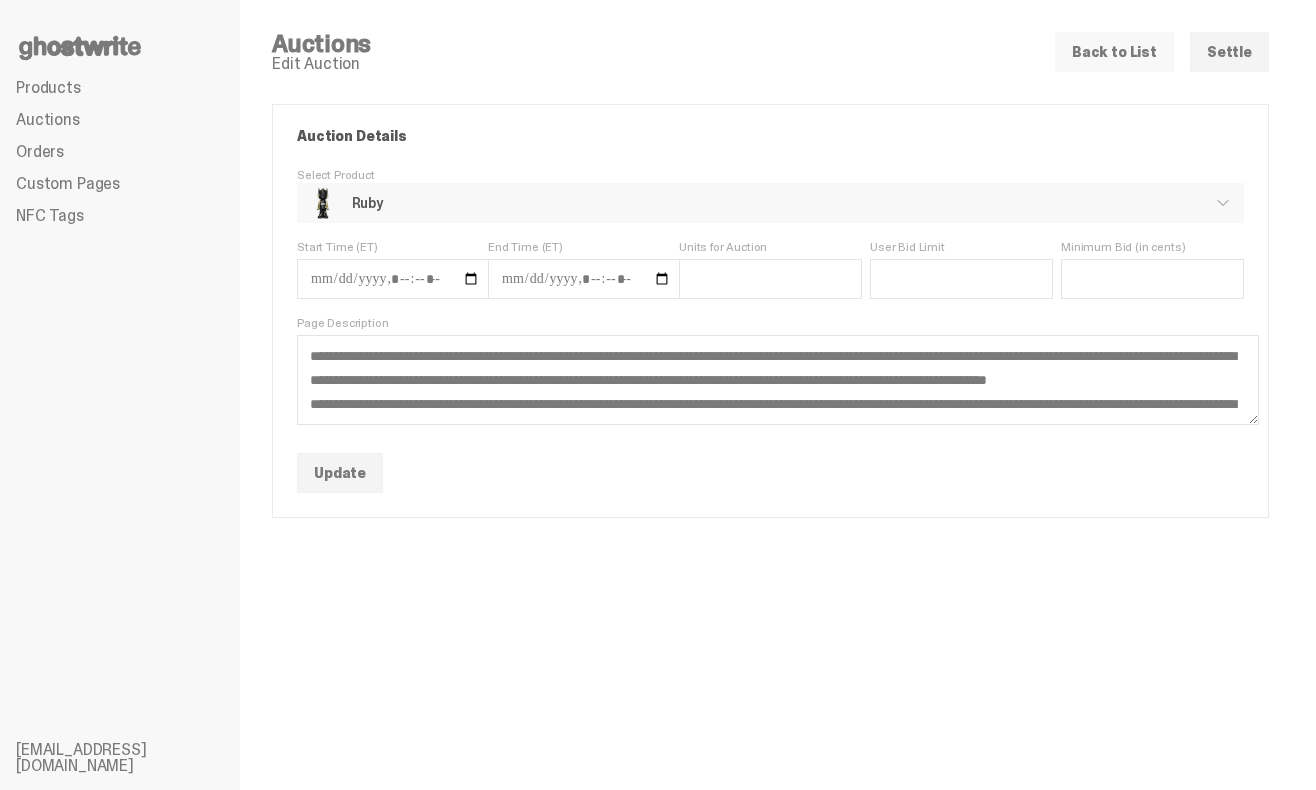 click on "Back to List" at bounding box center [1114, 52] 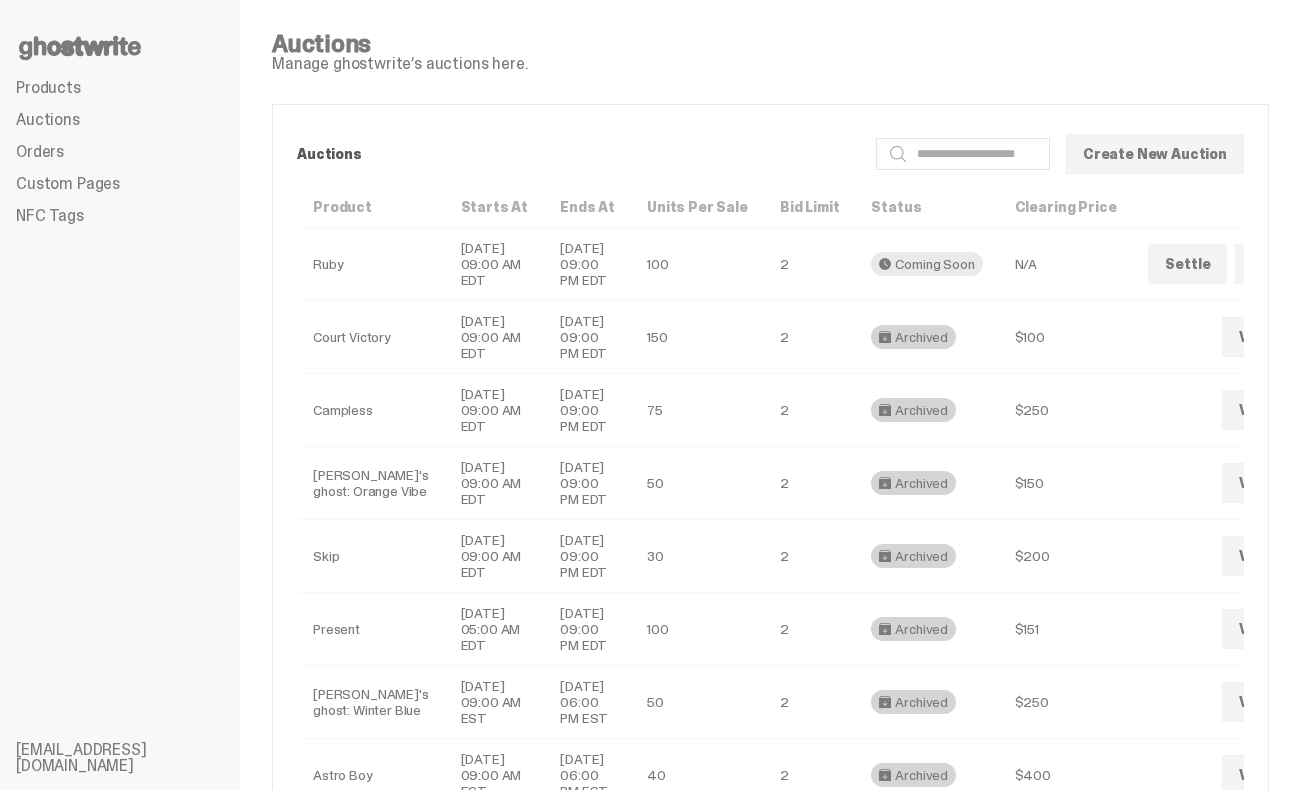 click on "Products" at bounding box center [48, 87] 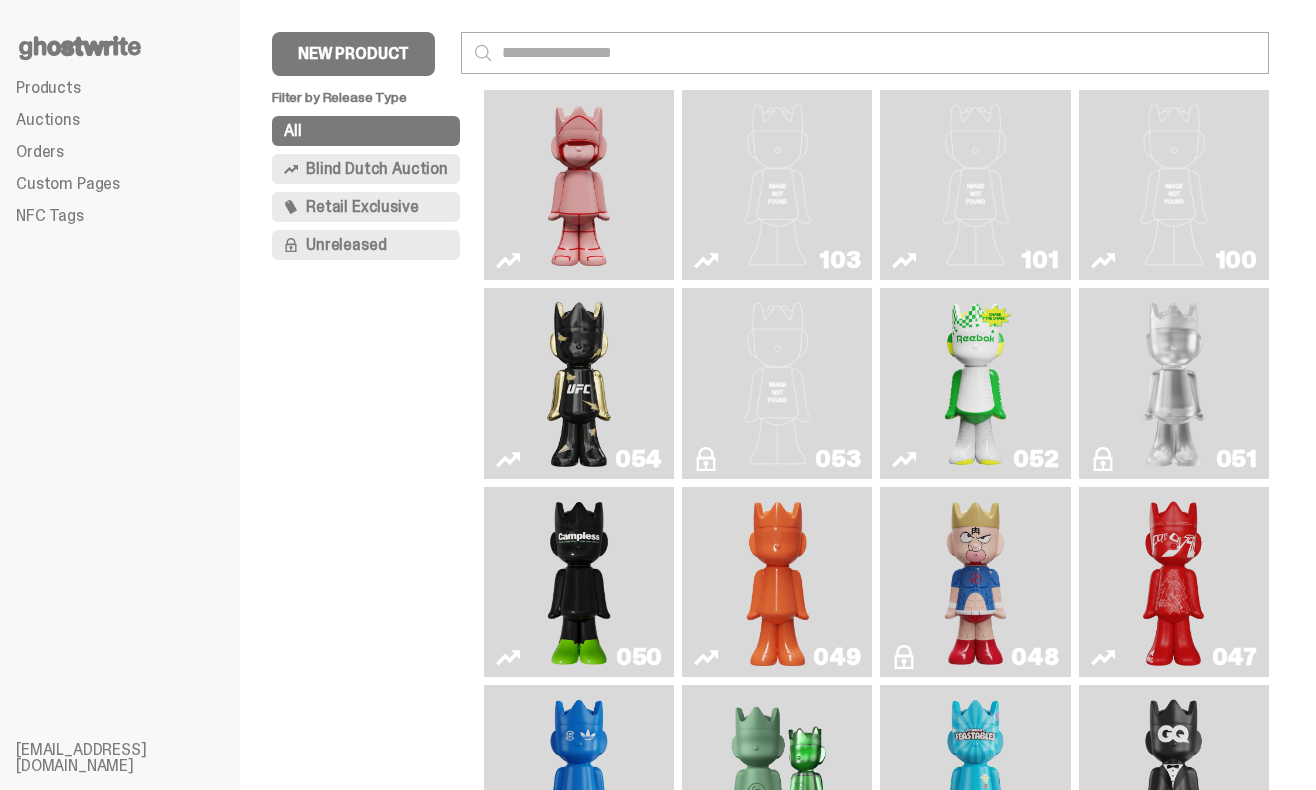 click on "054" at bounding box center [579, 383] 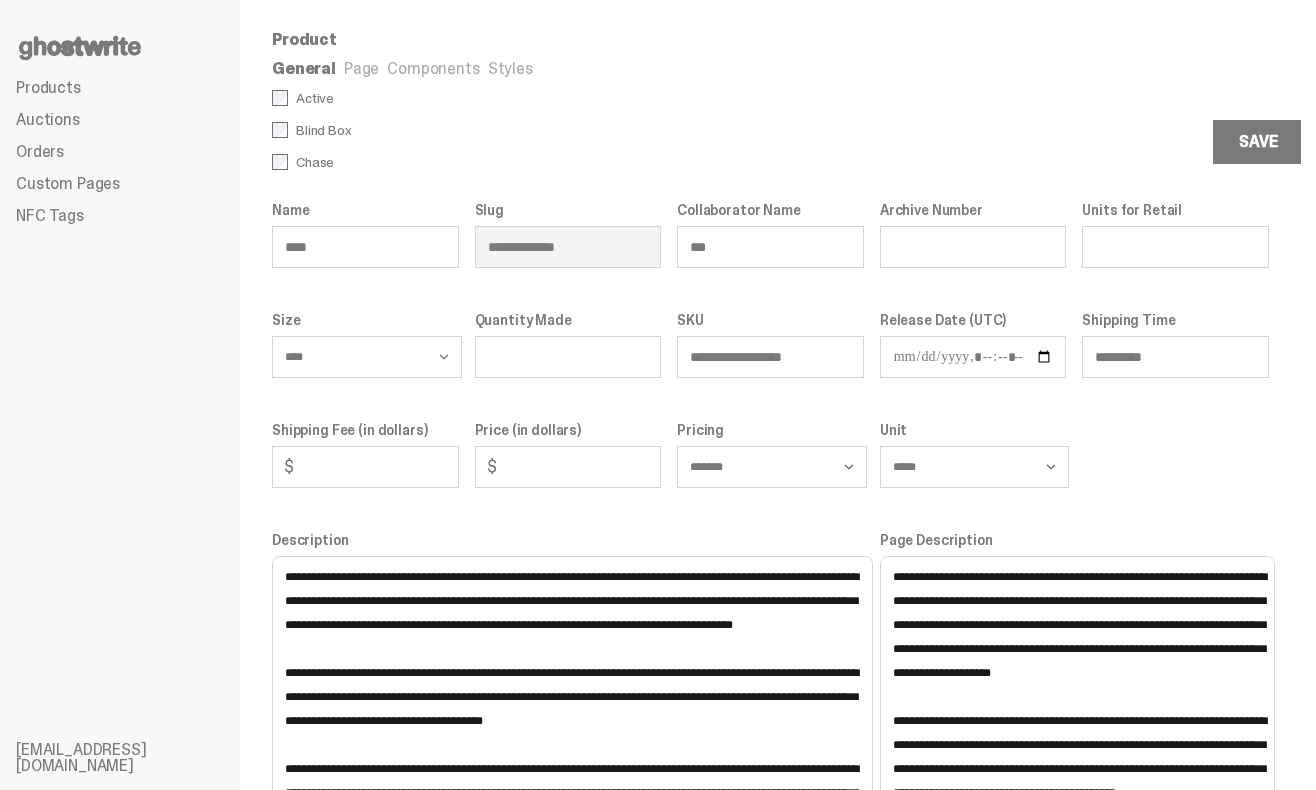 click on "Active" at bounding box center (521, 98) 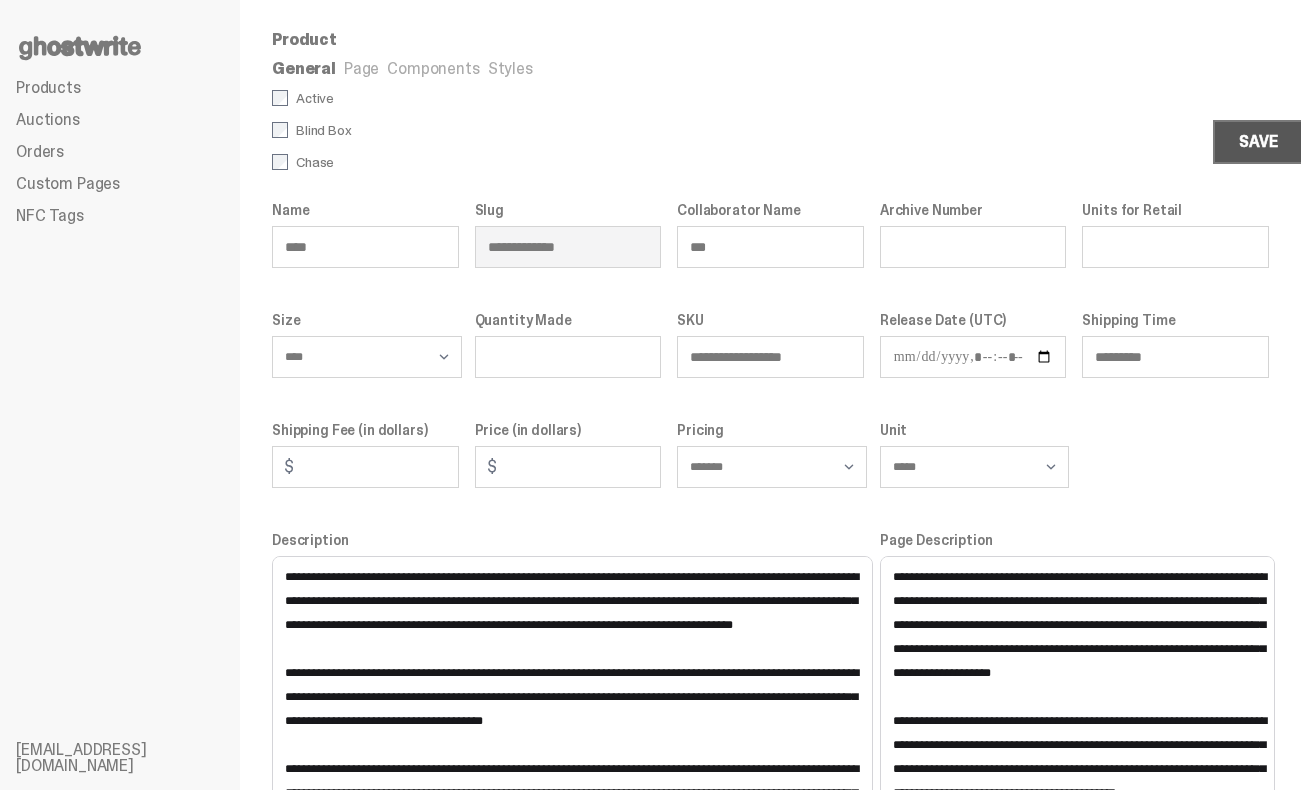 click on "Save" at bounding box center (1258, 142) 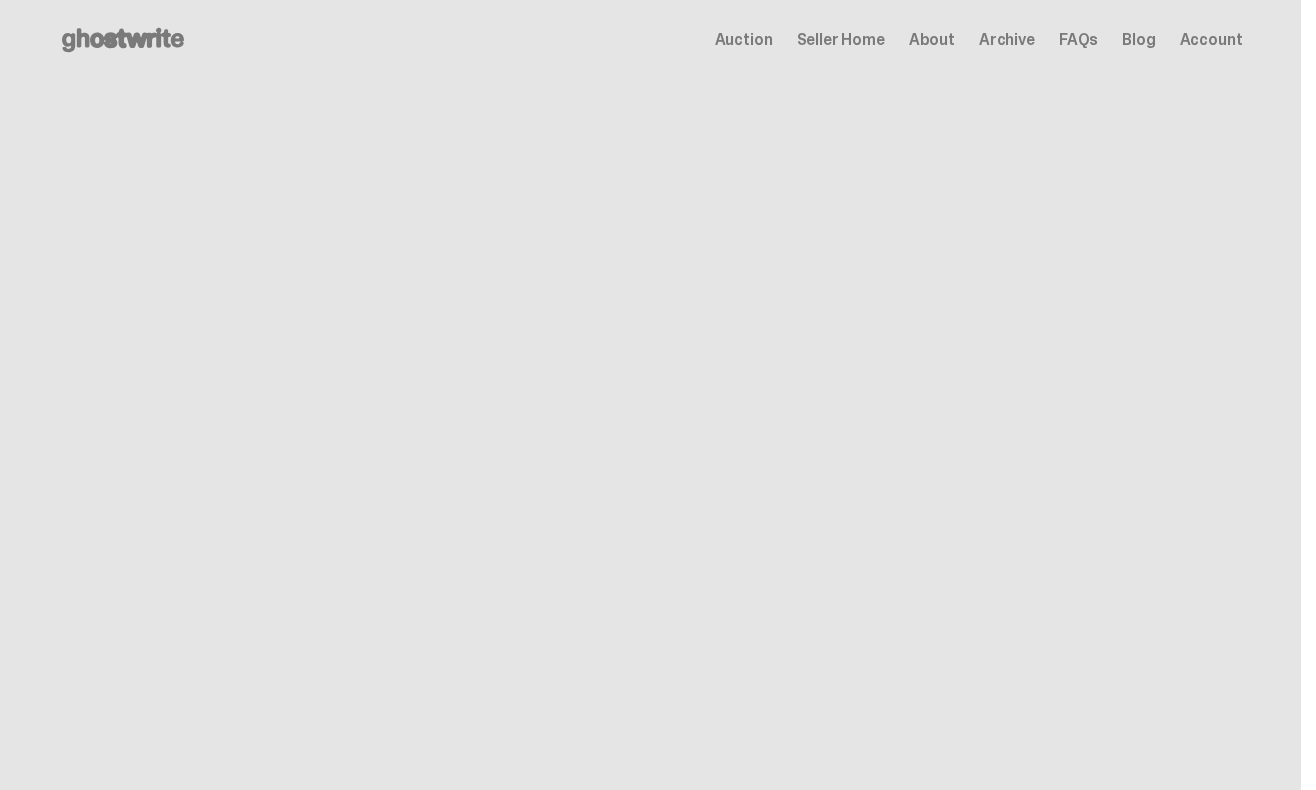 scroll, scrollTop: 0, scrollLeft: 0, axis: both 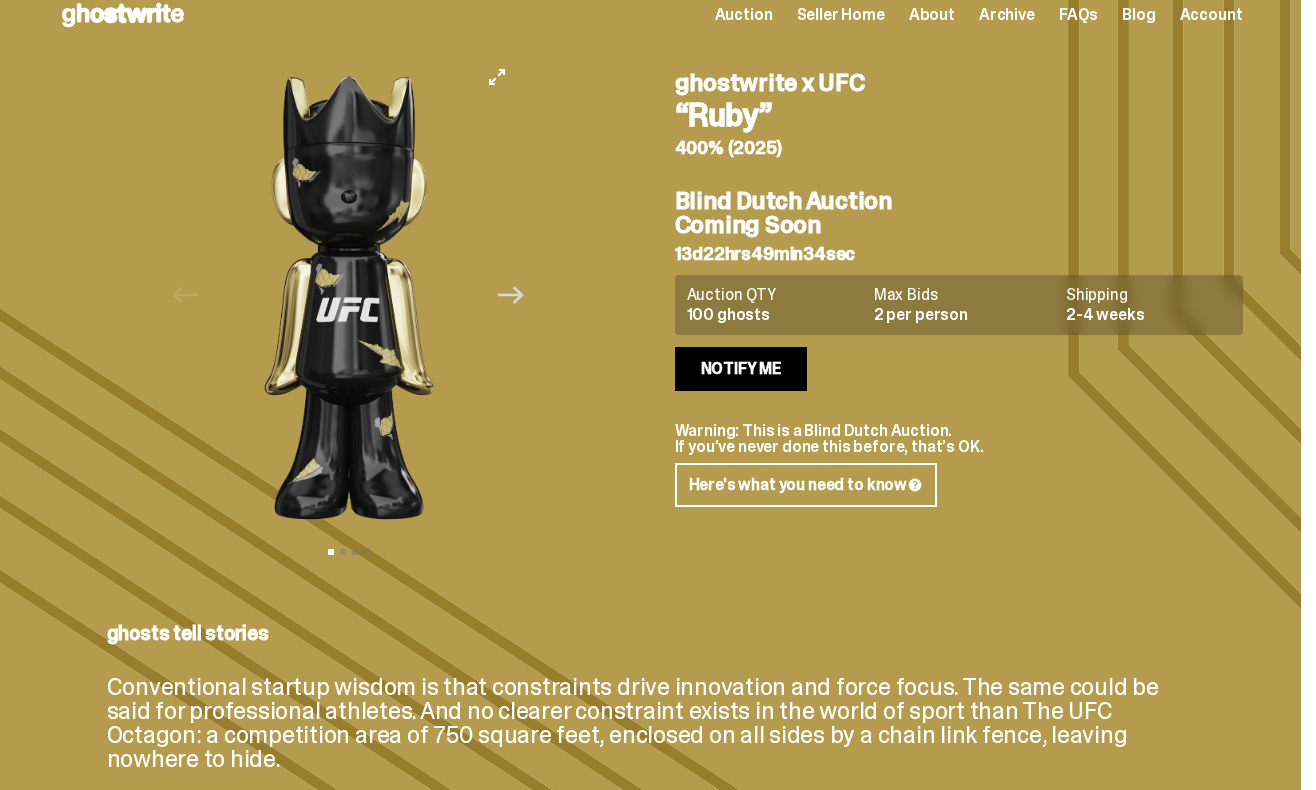 click on "Next" 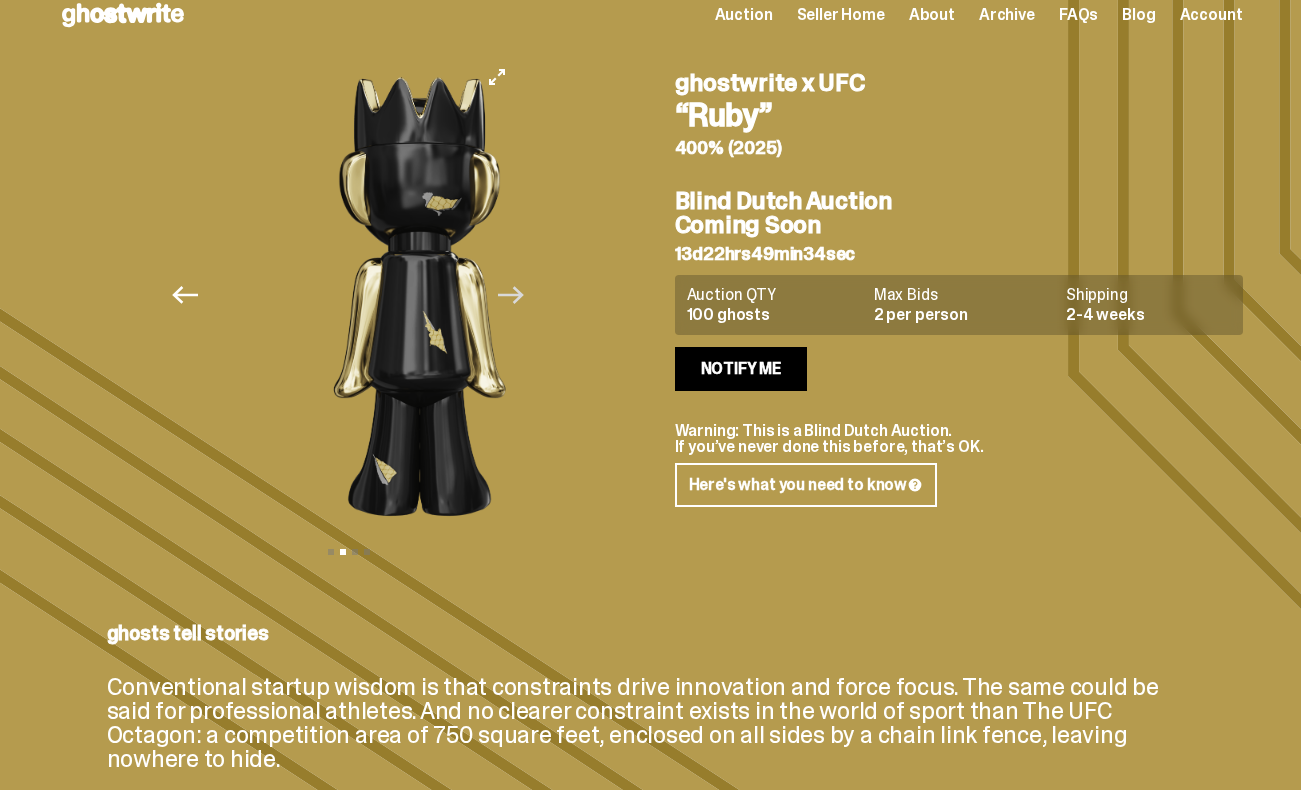click on "Next" 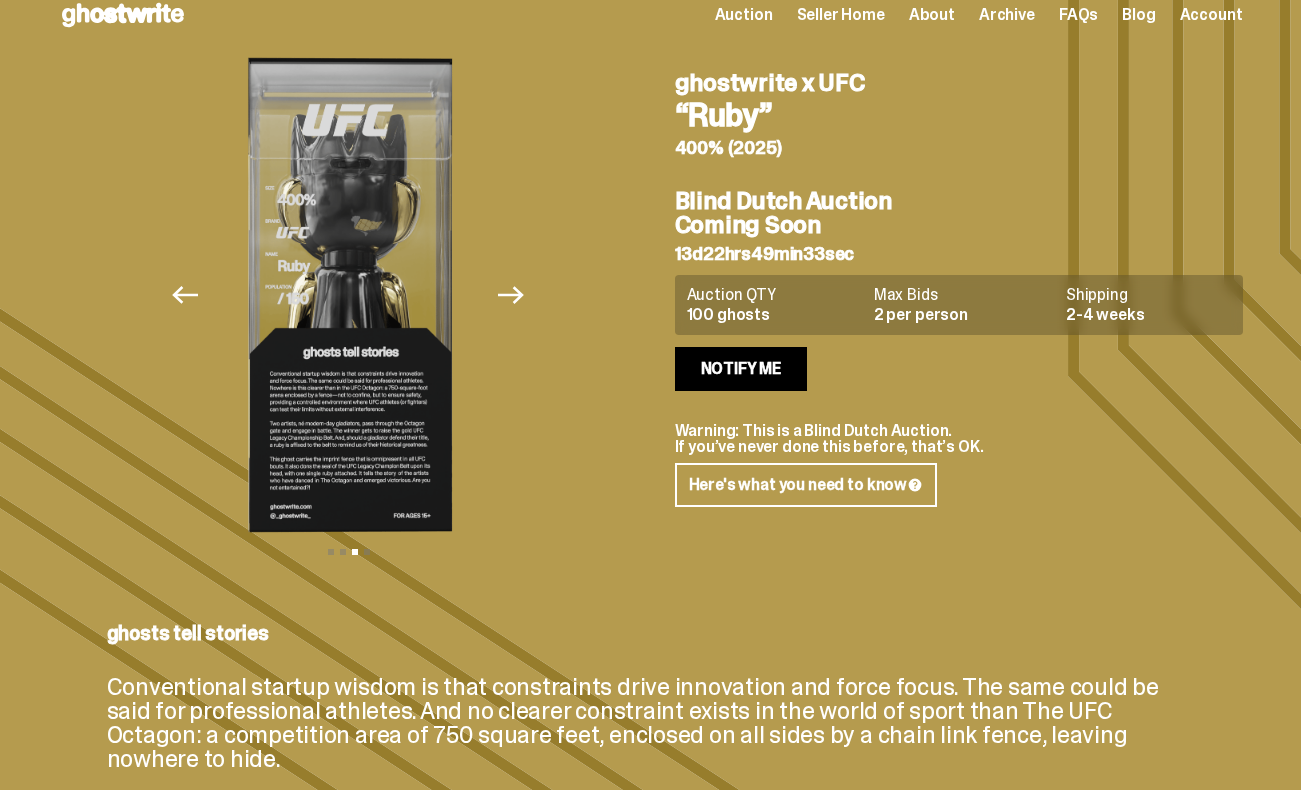 type 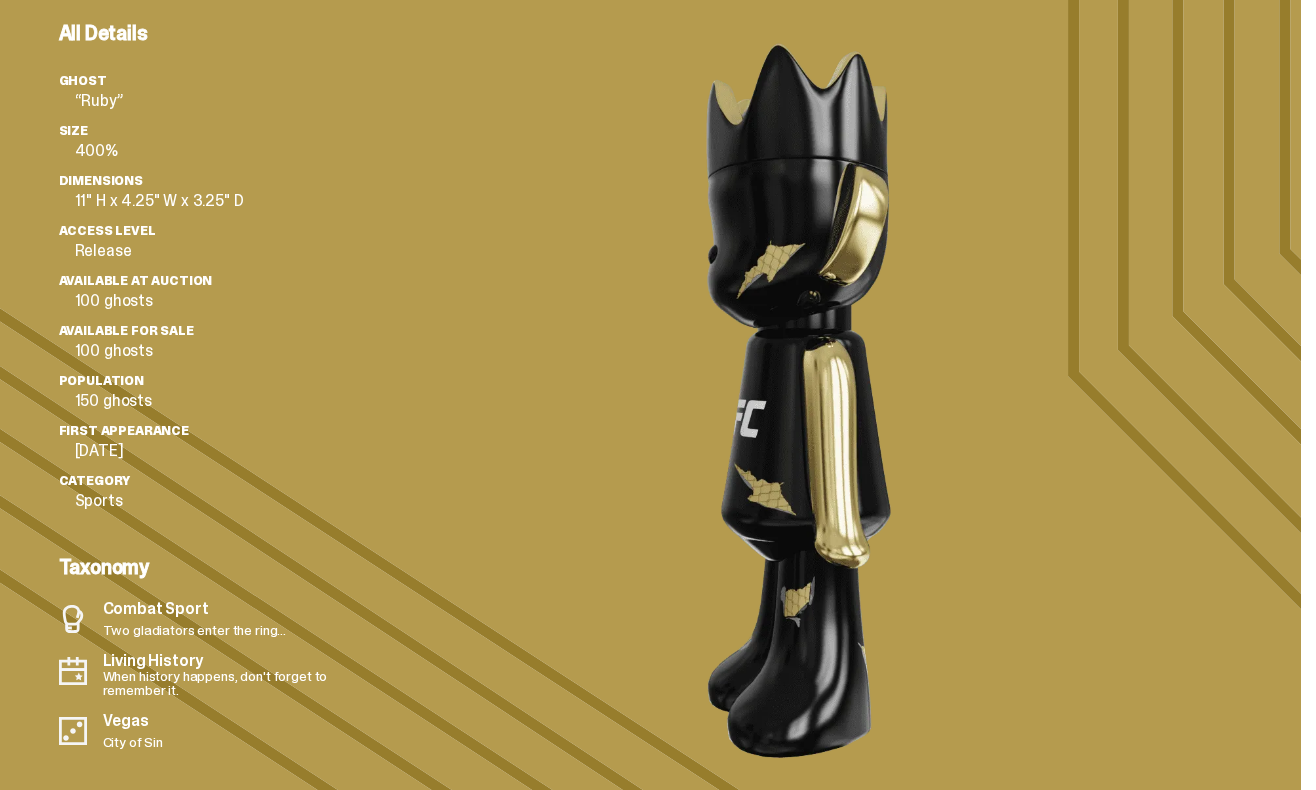 scroll, scrollTop: 1726, scrollLeft: 0, axis: vertical 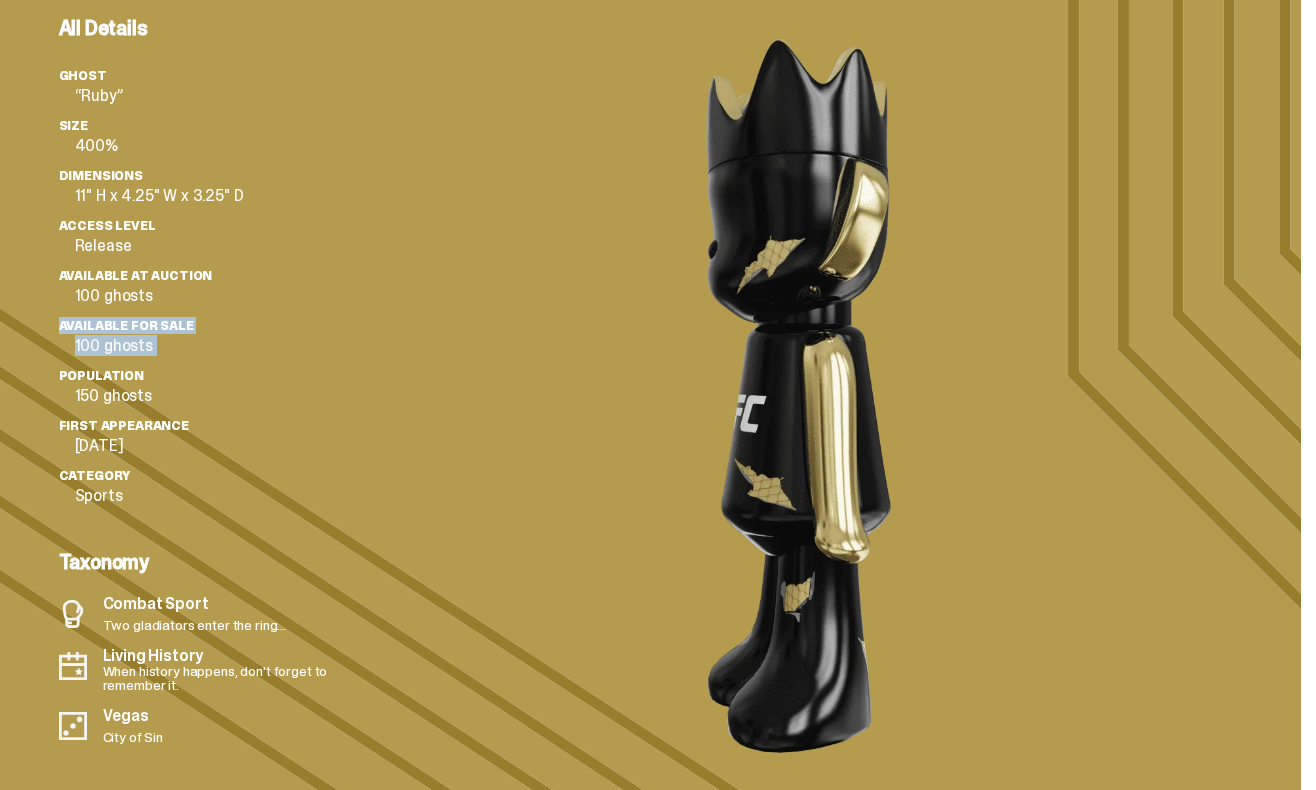 drag, startPoint x: 60, startPoint y: 293, endPoint x: 178, endPoint y: 337, distance: 125.93649 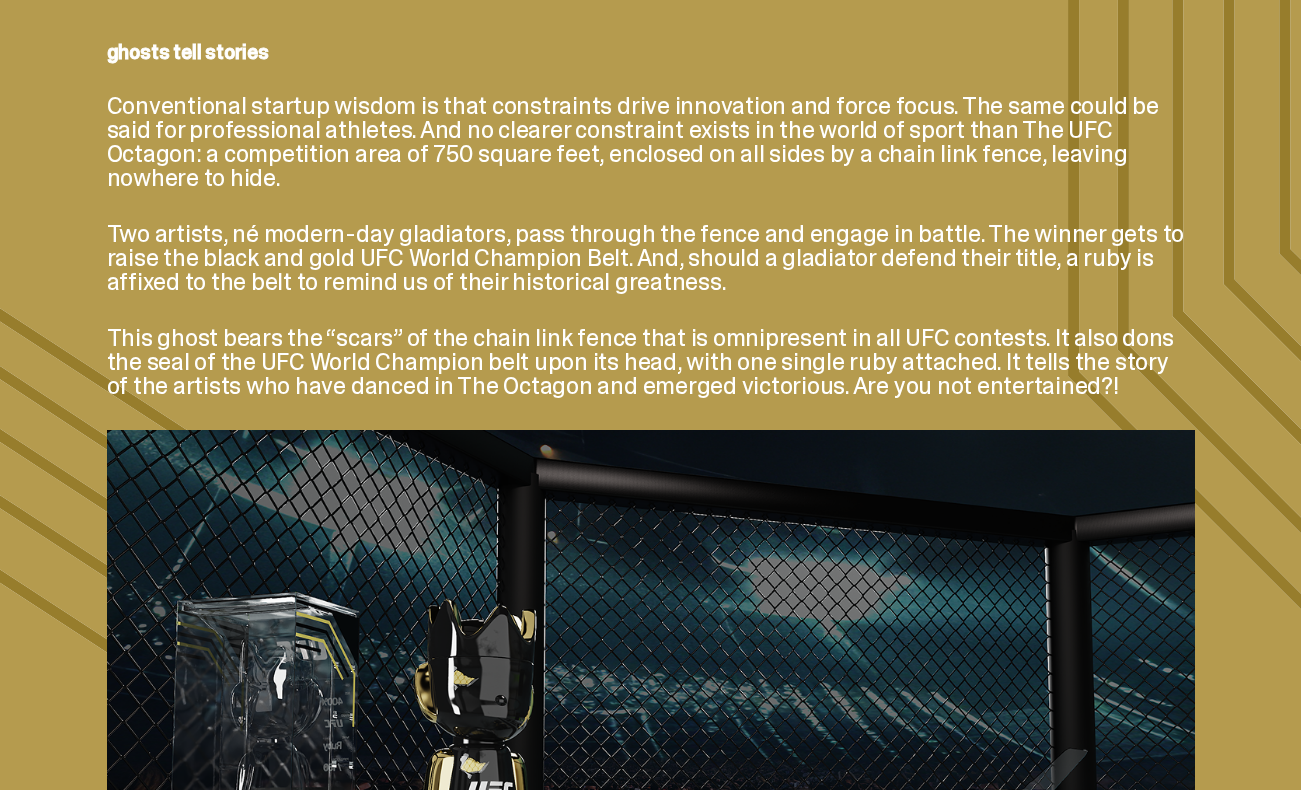 scroll, scrollTop: 0, scrollLeft: 0, axis: both 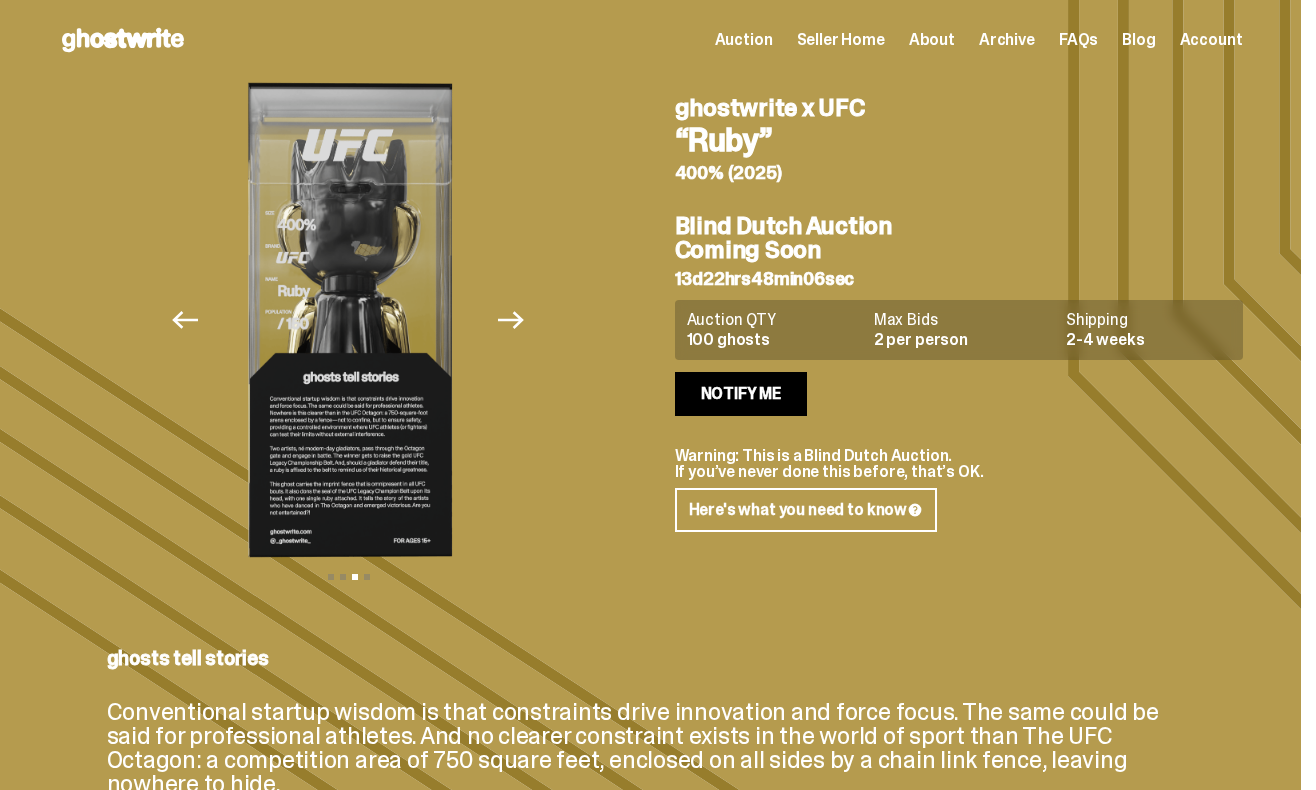 click on "Seller Home" at bounding box center (841, 40) 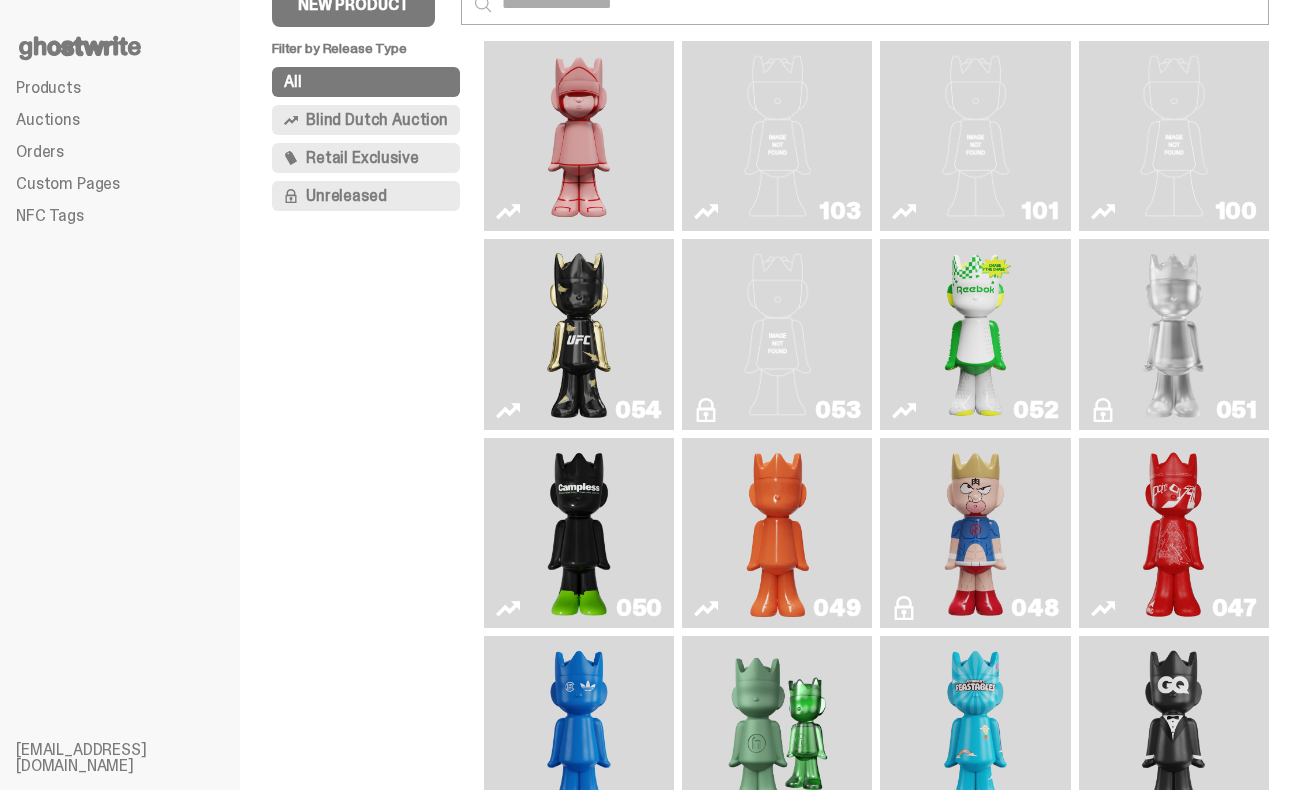 scroll, scrollTop: 62, scrollLeft: 0, axis: vertical 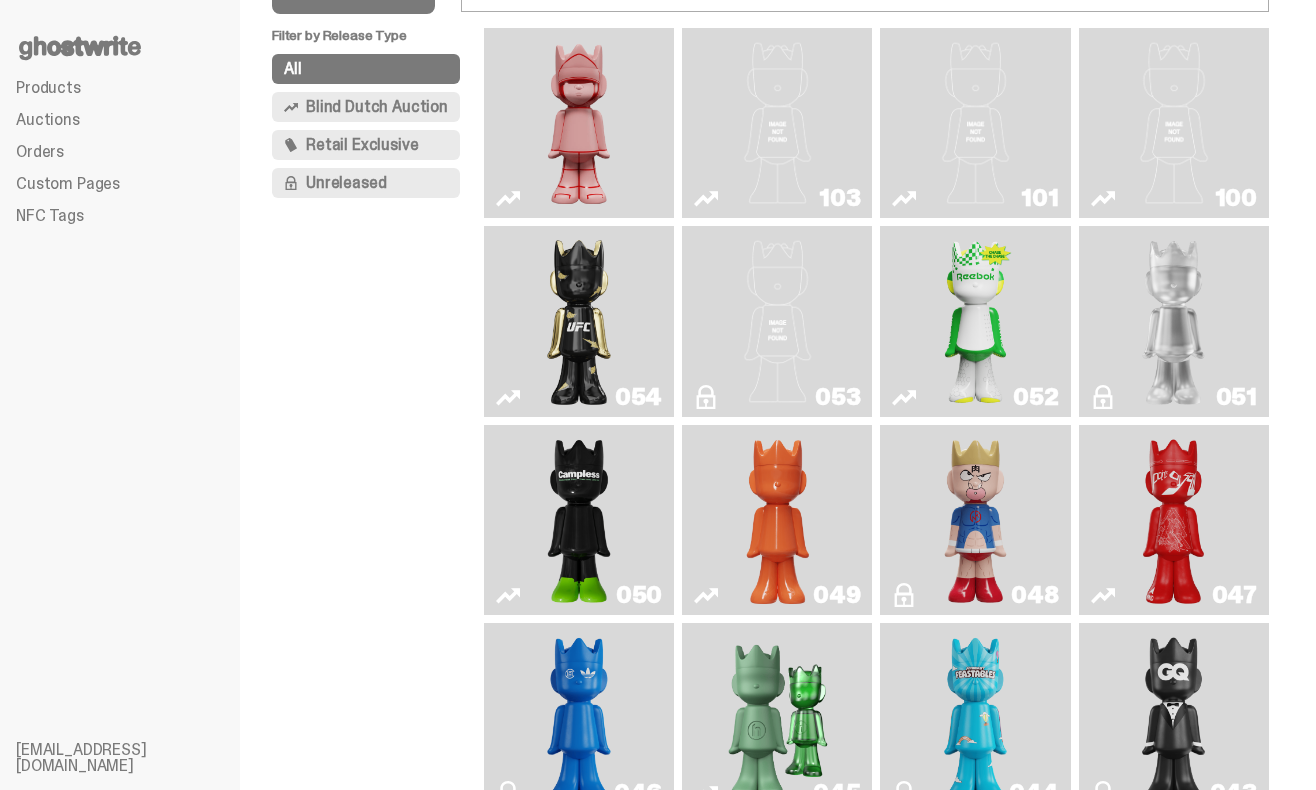 click at bounding box center [578, 321] 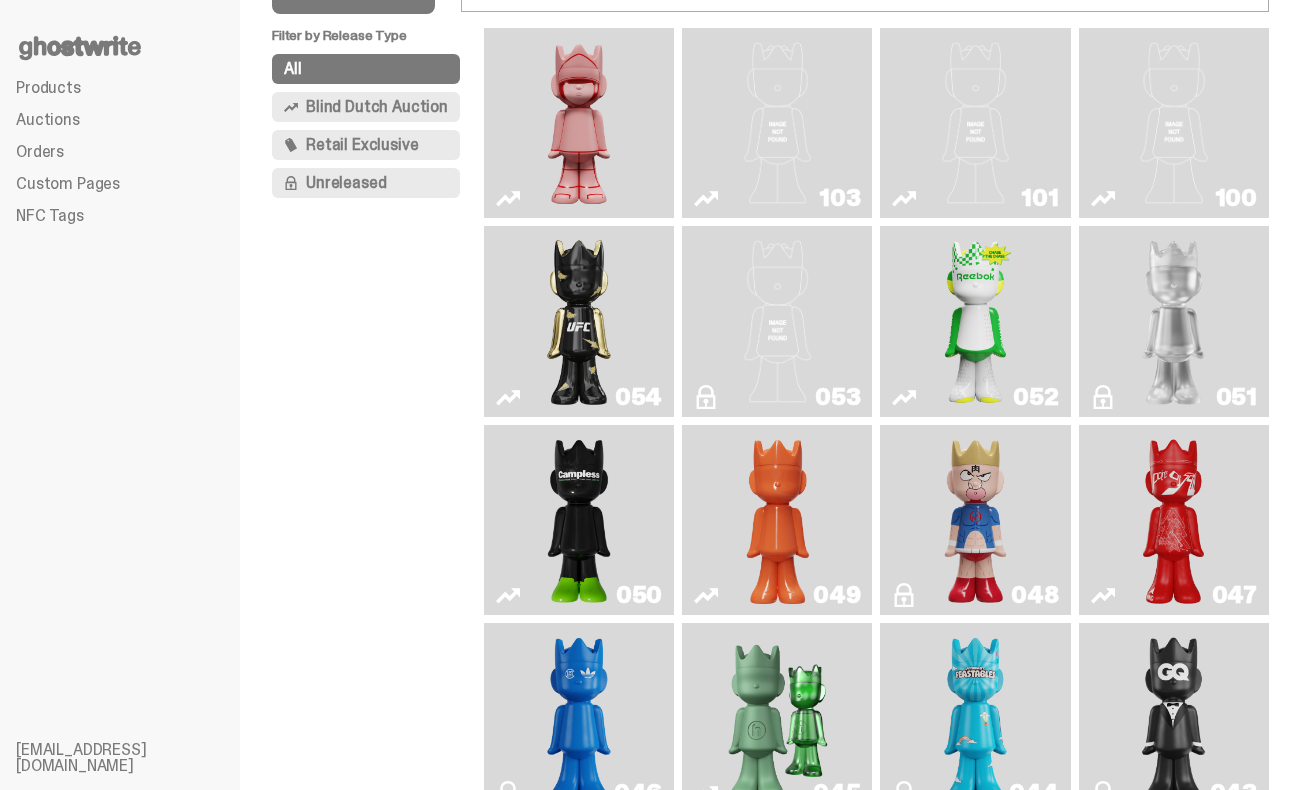scroll, scrollTop: 0, scrollLeft: 0, axis: both 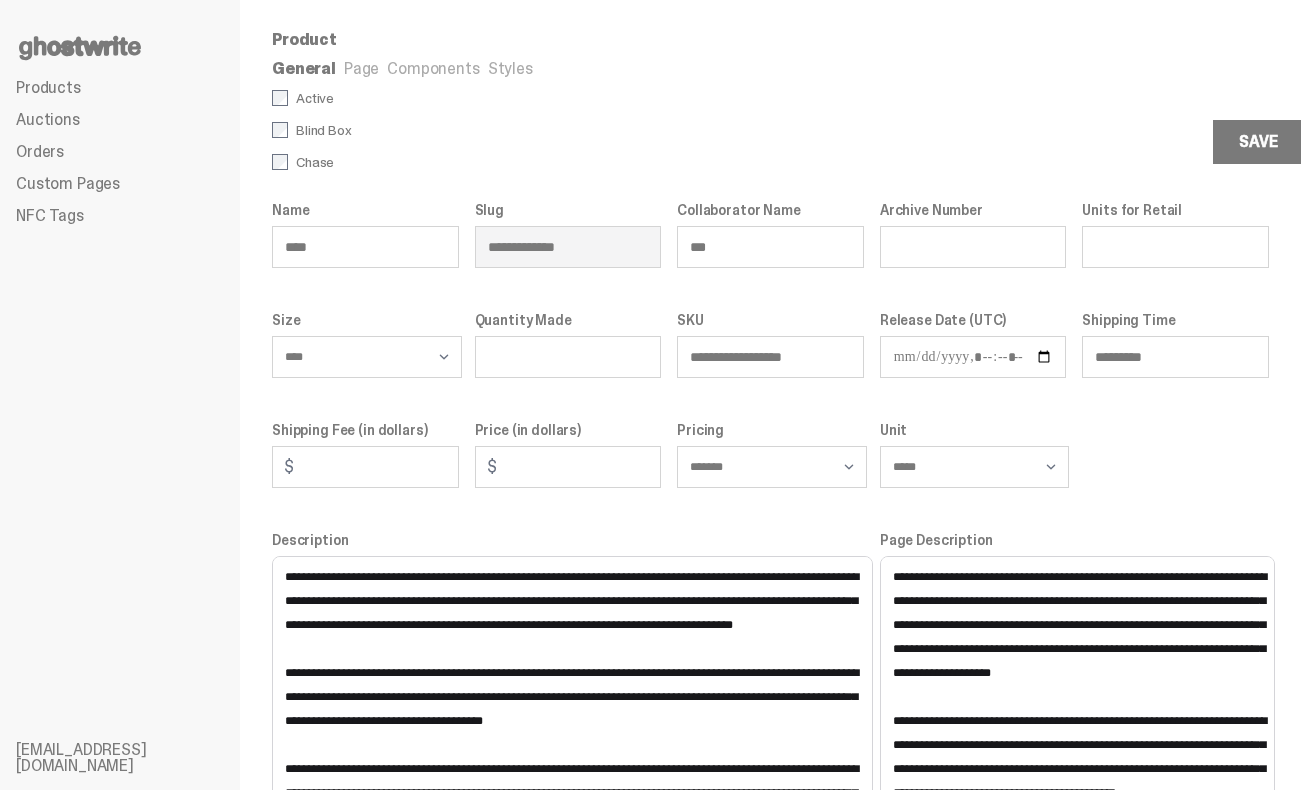 click on "Components" at bounding box center [433, 68] 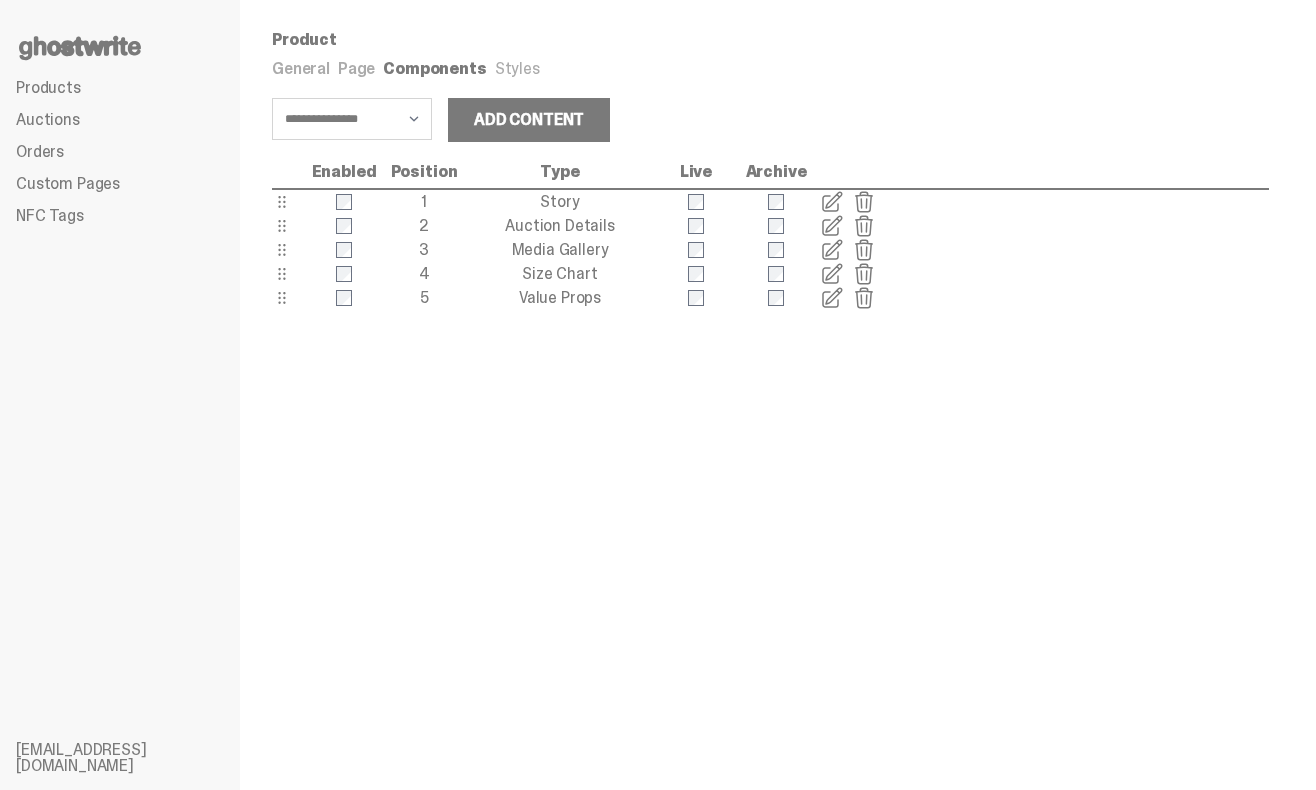 click at bounding box center (832, 250) 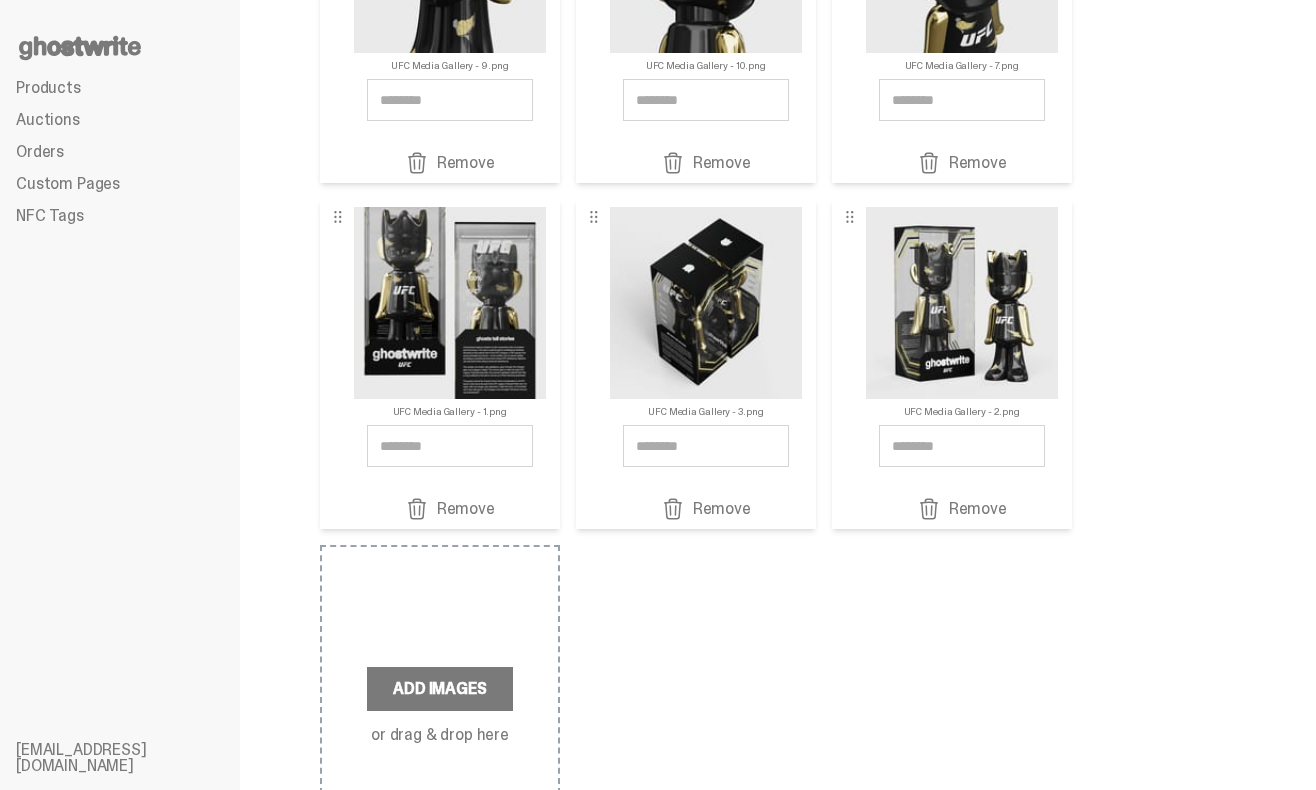 scroll, scrollTop: 590, scrollLeft: 0, axis: vertical 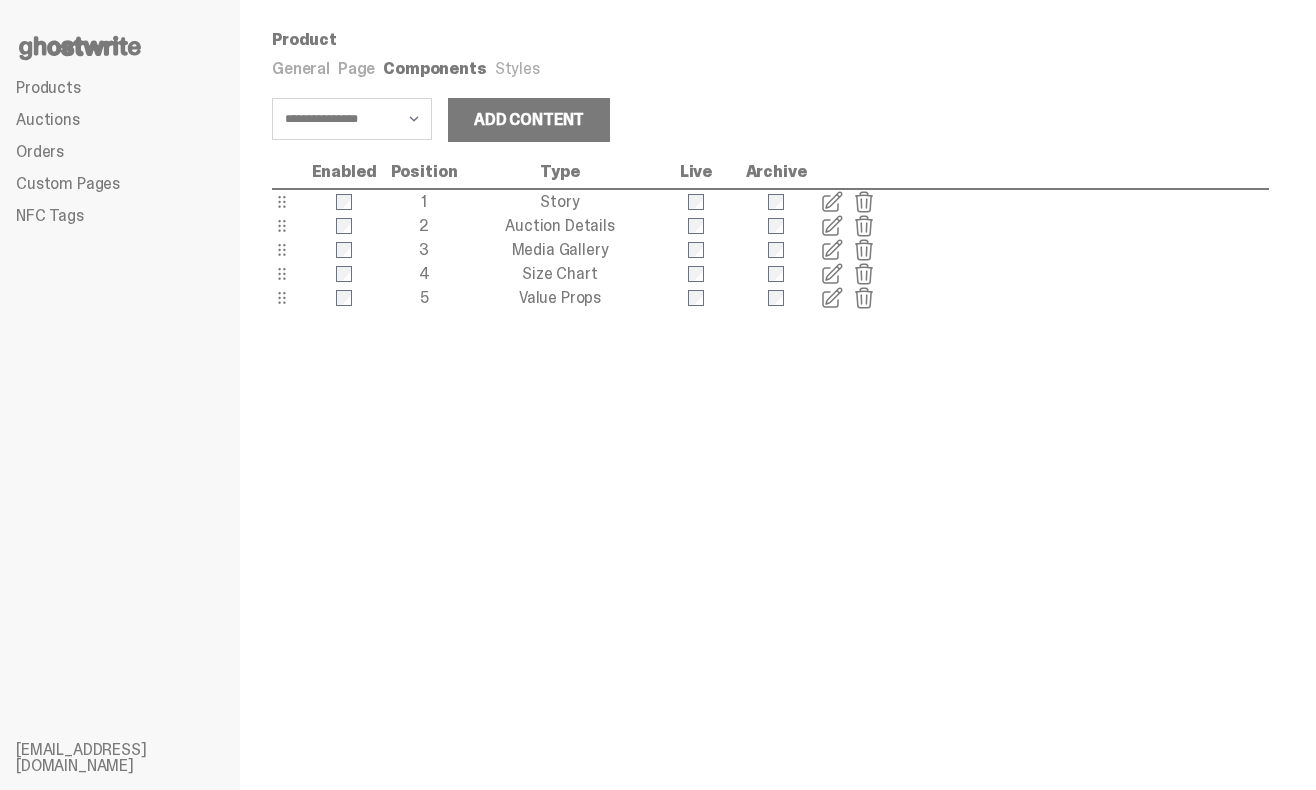 click on "General" at bounding box center (301, 68) 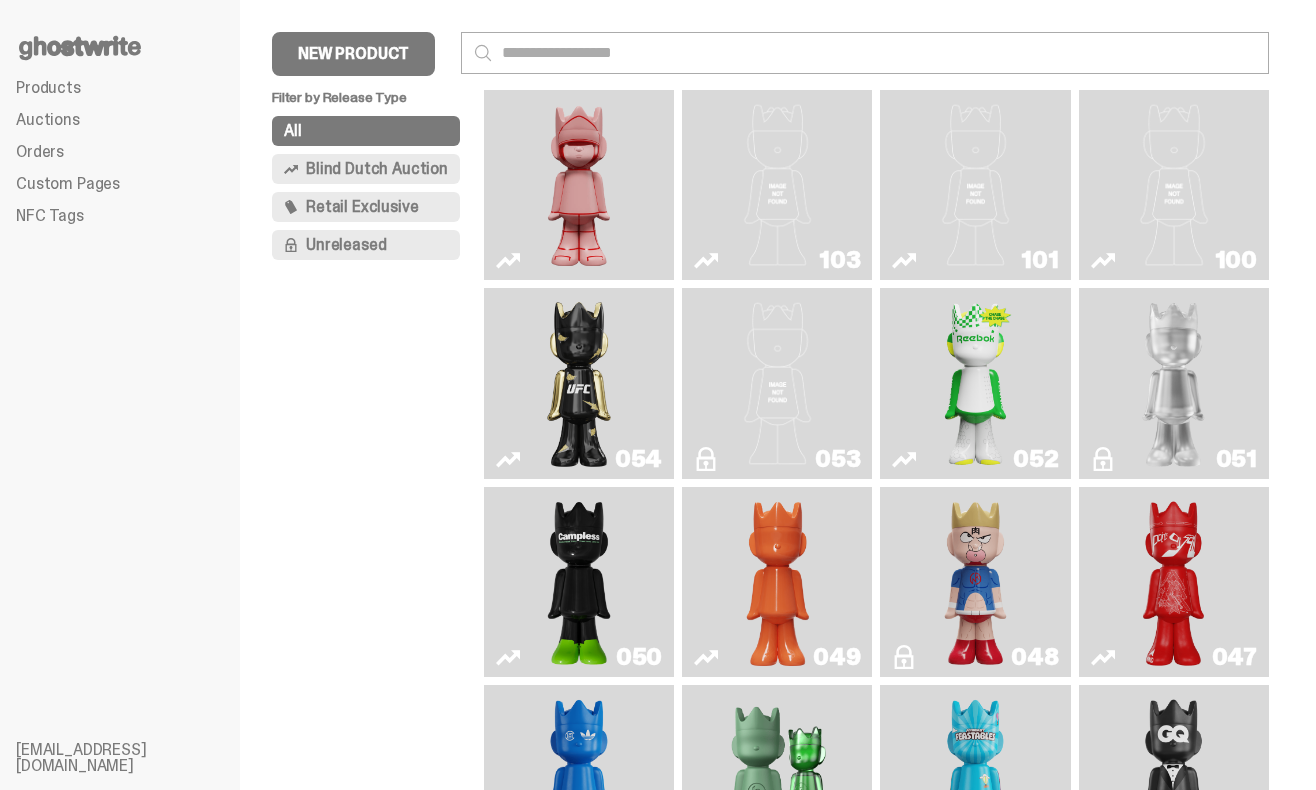 scroll, scrollTop: 0, scrollLeft: 0, axis: both 